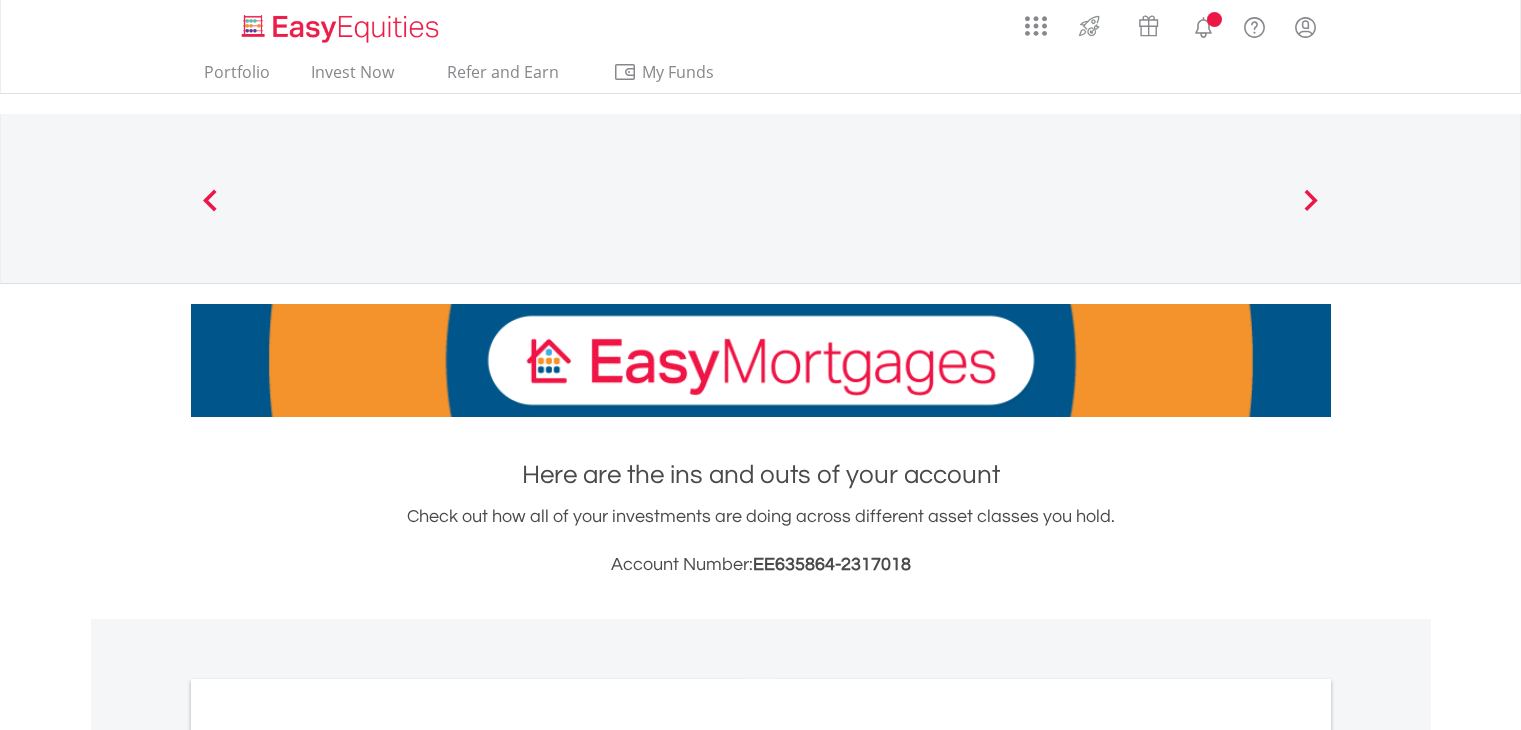 scroll, scrollTop: 0, scrollLeft: 0, axis: both 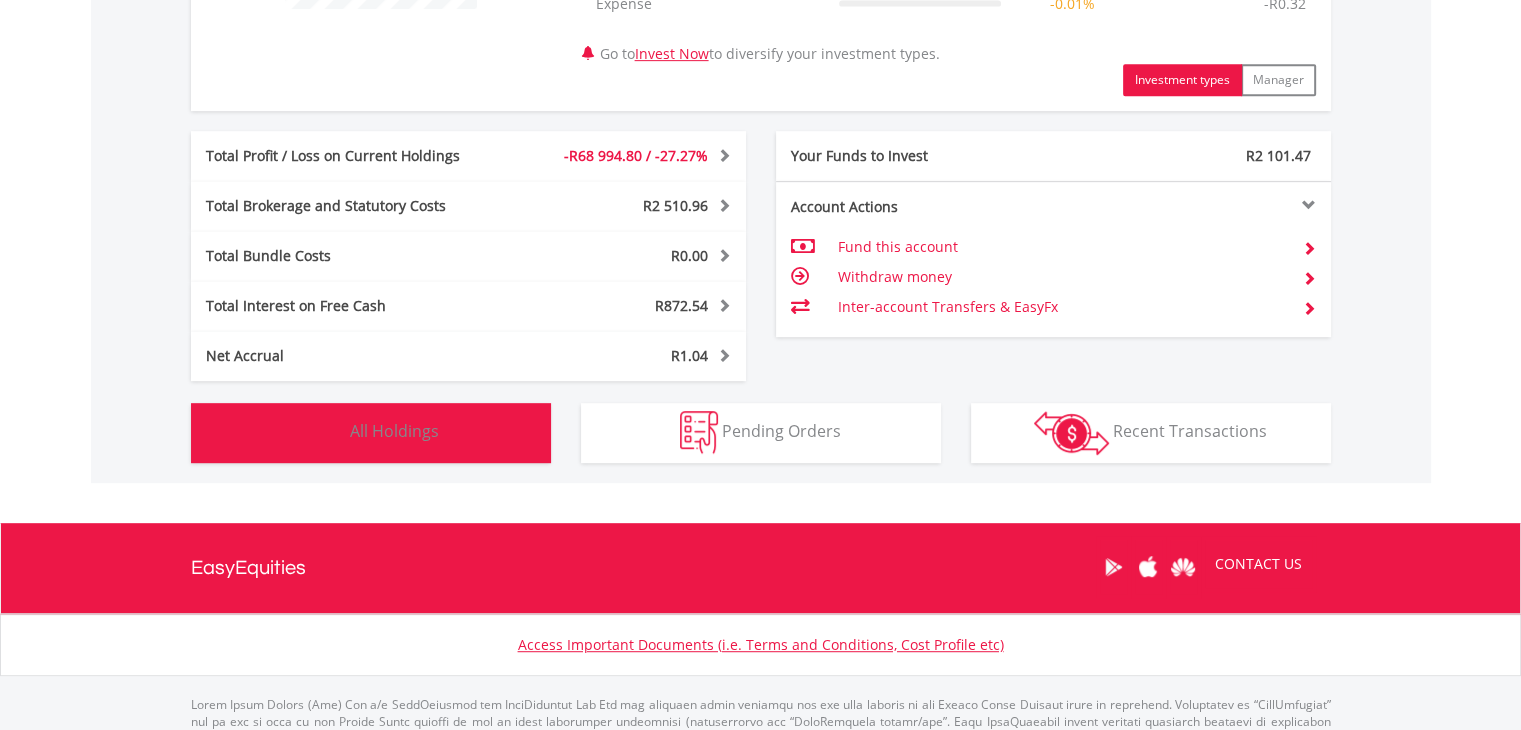 click at bounding box center (324, 432) 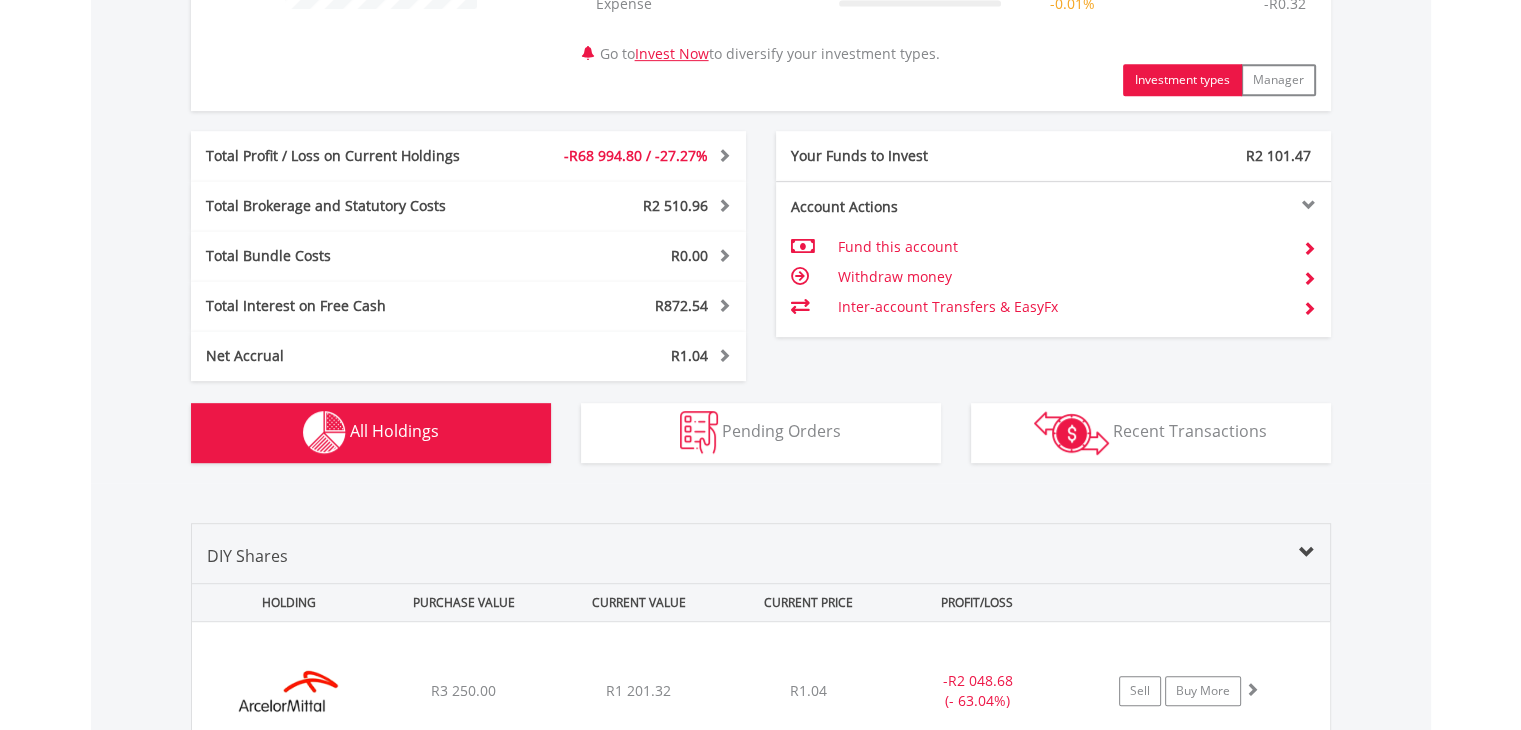 scroll, scrollTop: 1481, scrollLeft: 0, axis: vertical 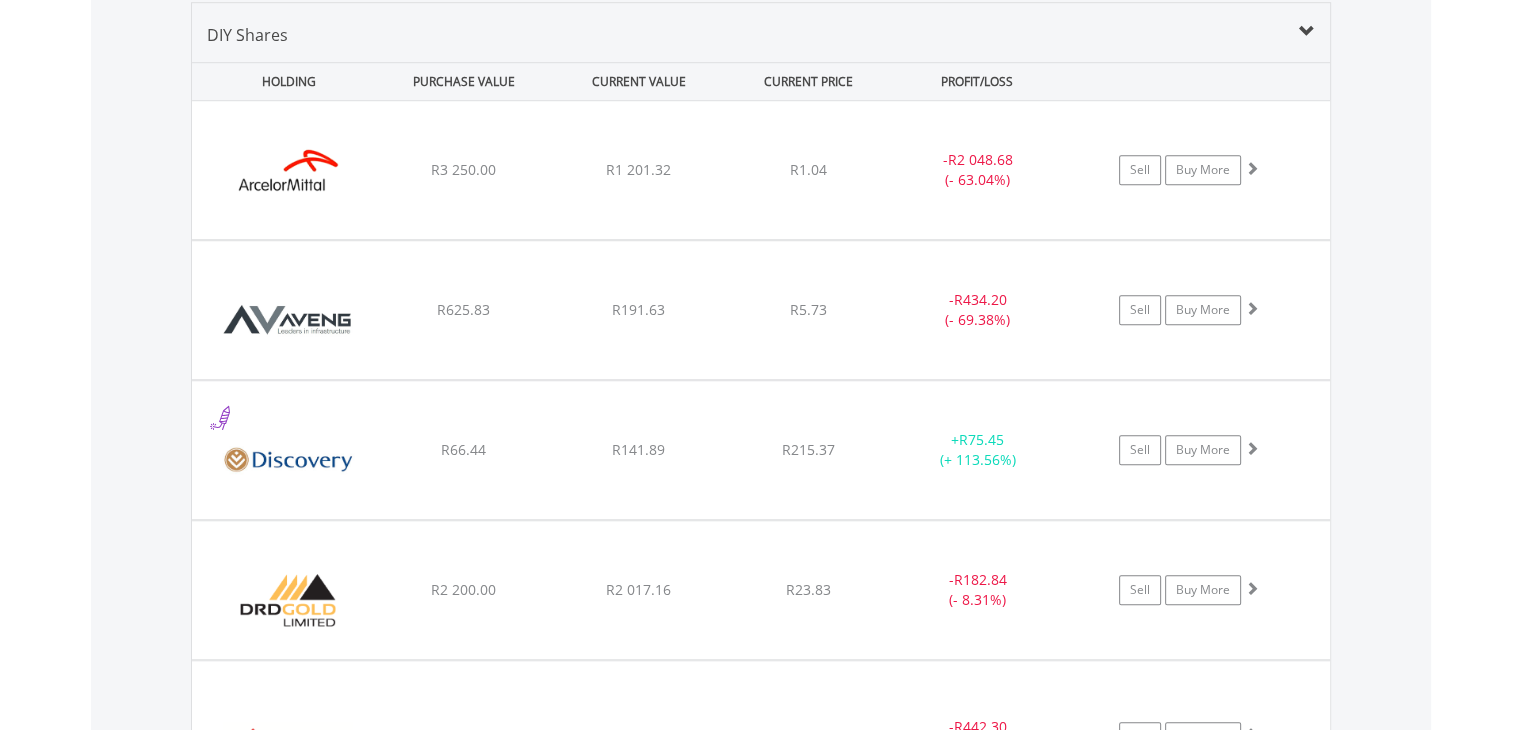 type 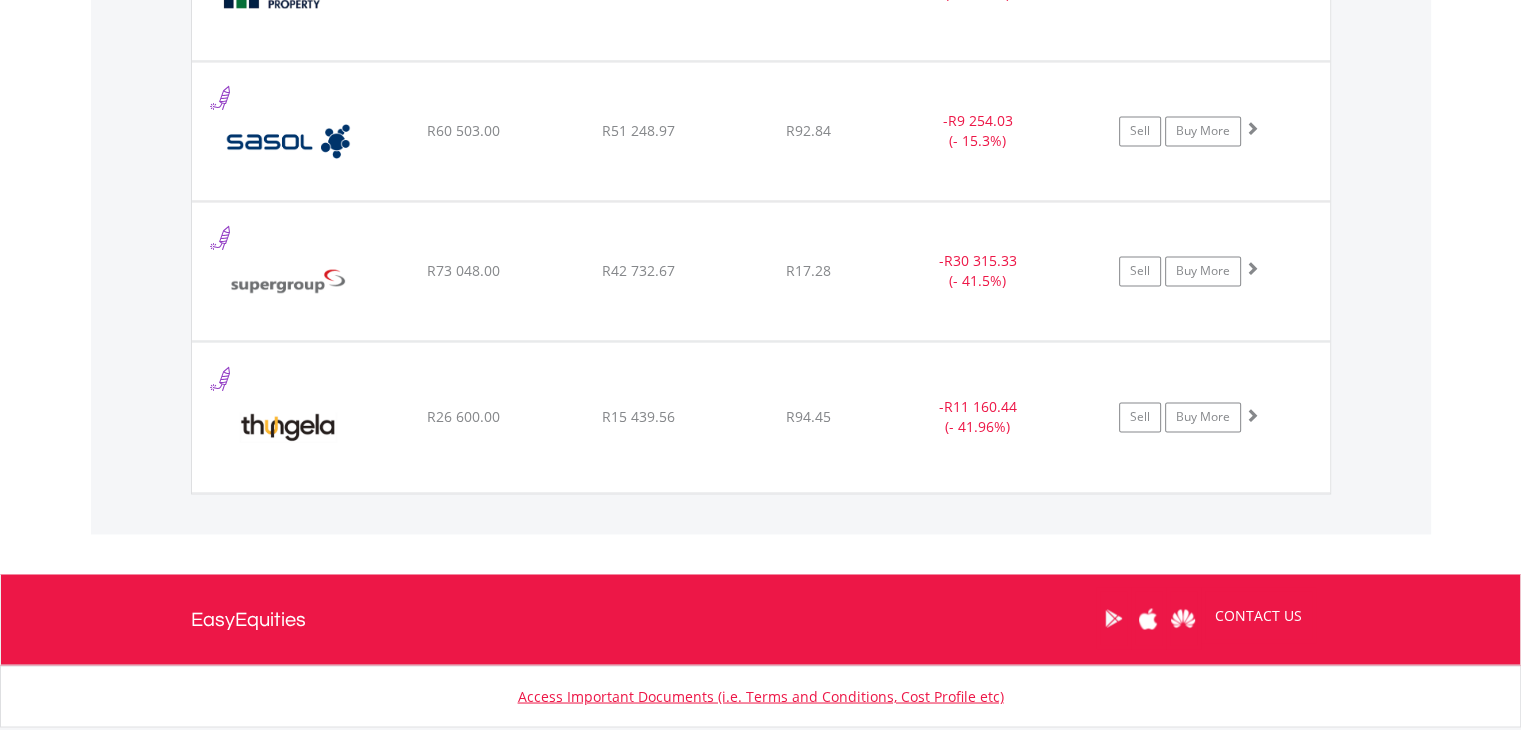 scroll, scrollTop: 3241, scrollLeft: 0, axis: vertical 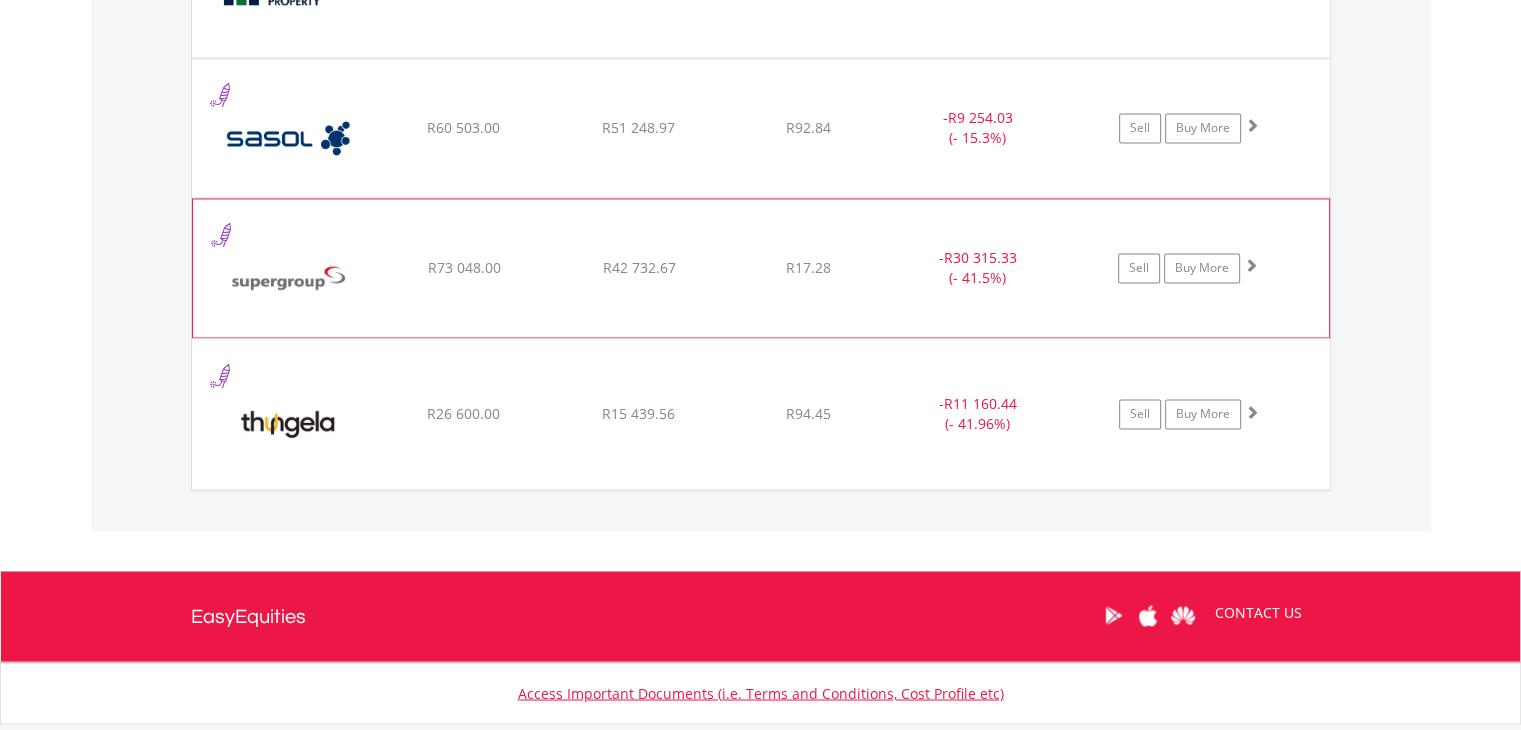 click on "Sell
Buy More" at bounding box center [1199, -1590] 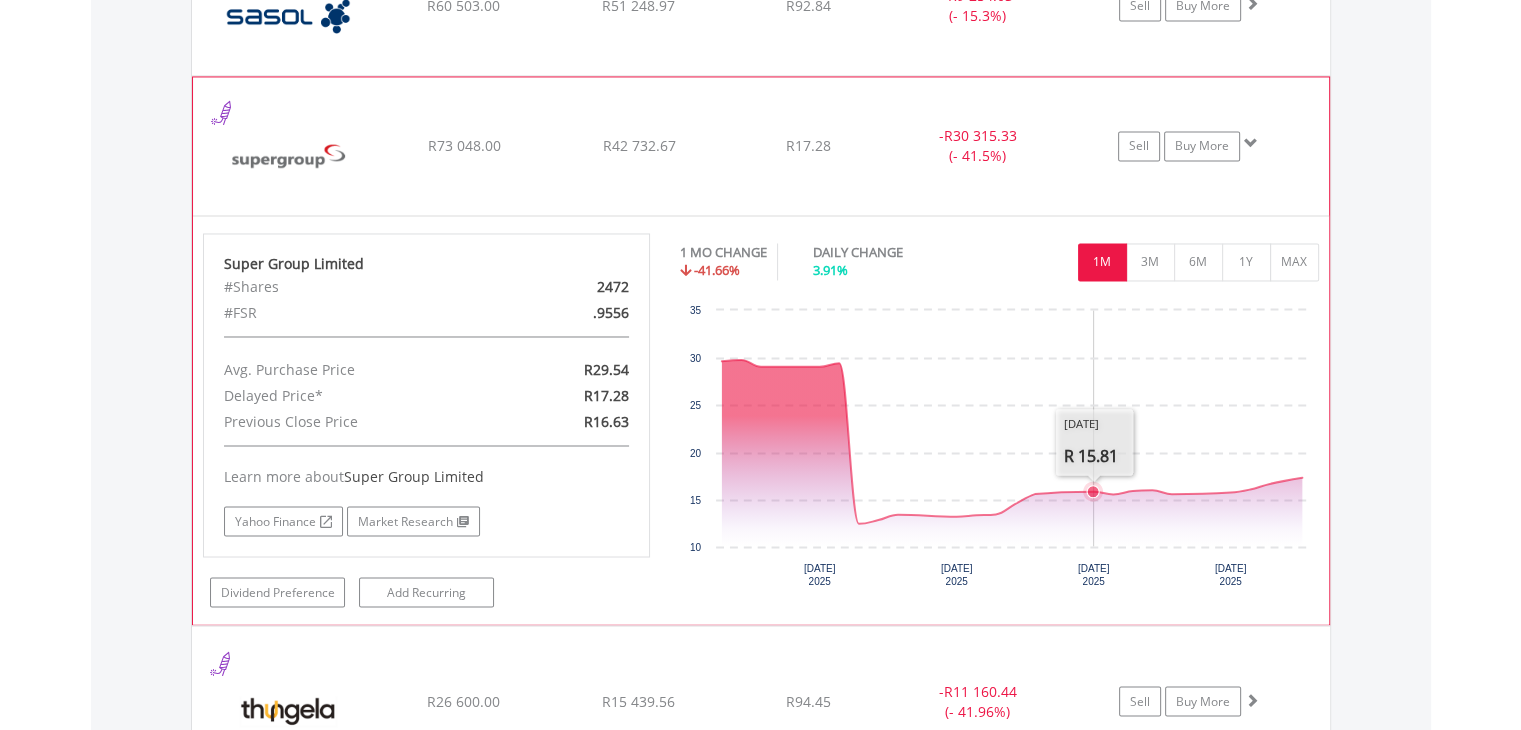 scroll, scrollTop: 3361, scrollLeft: 0, axis: vertical 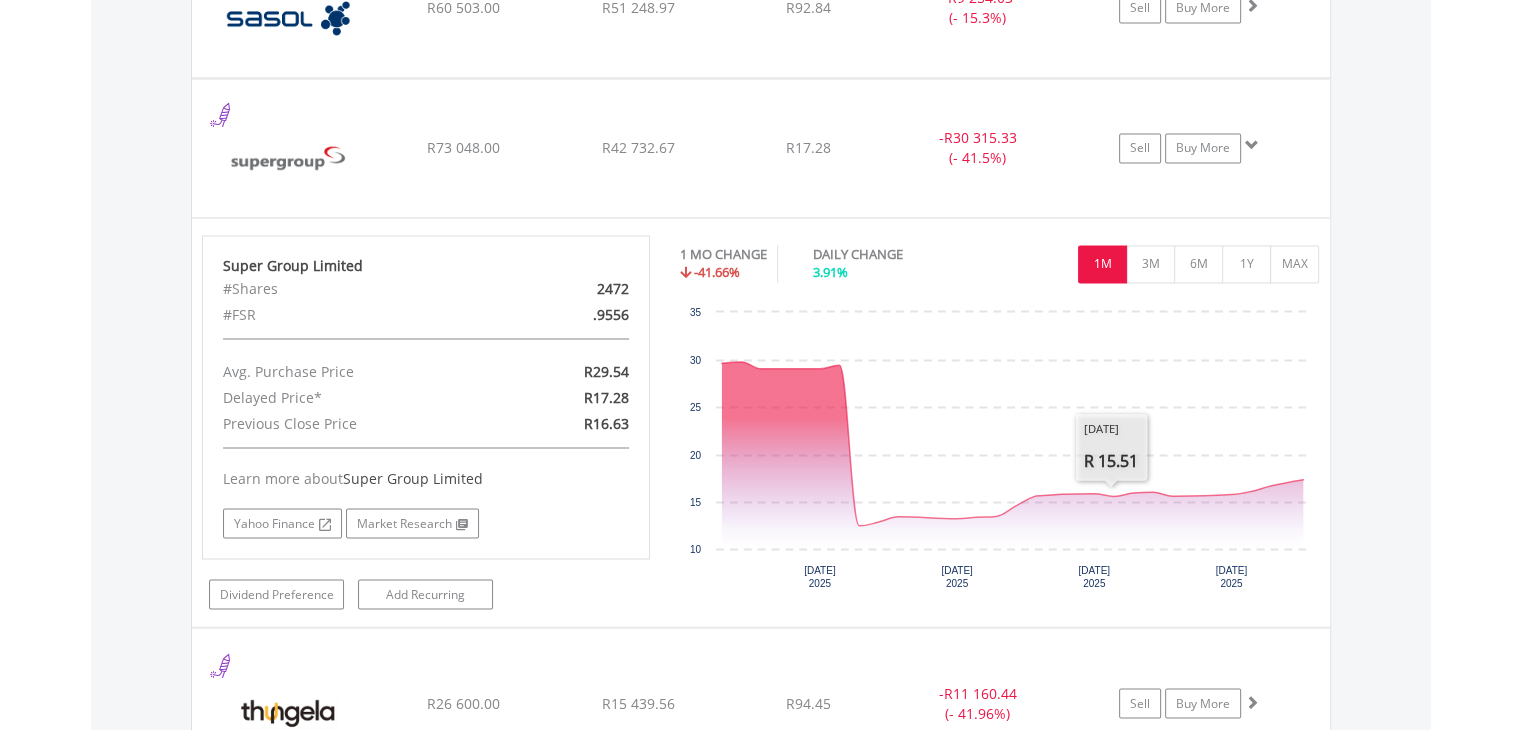 click on "Value View
Share View
DIY Shares
HOLDING
PURCHASE VALUE
CURRENT VALUE
CURRENT PRICE
PROFIT/LOSS
﻿
ArcelorMittal SA Limited
R3 250.00
R1 201.32
R1.04
-  R2 048.68 (- 63.04%)" at bounding box center [761, -549] 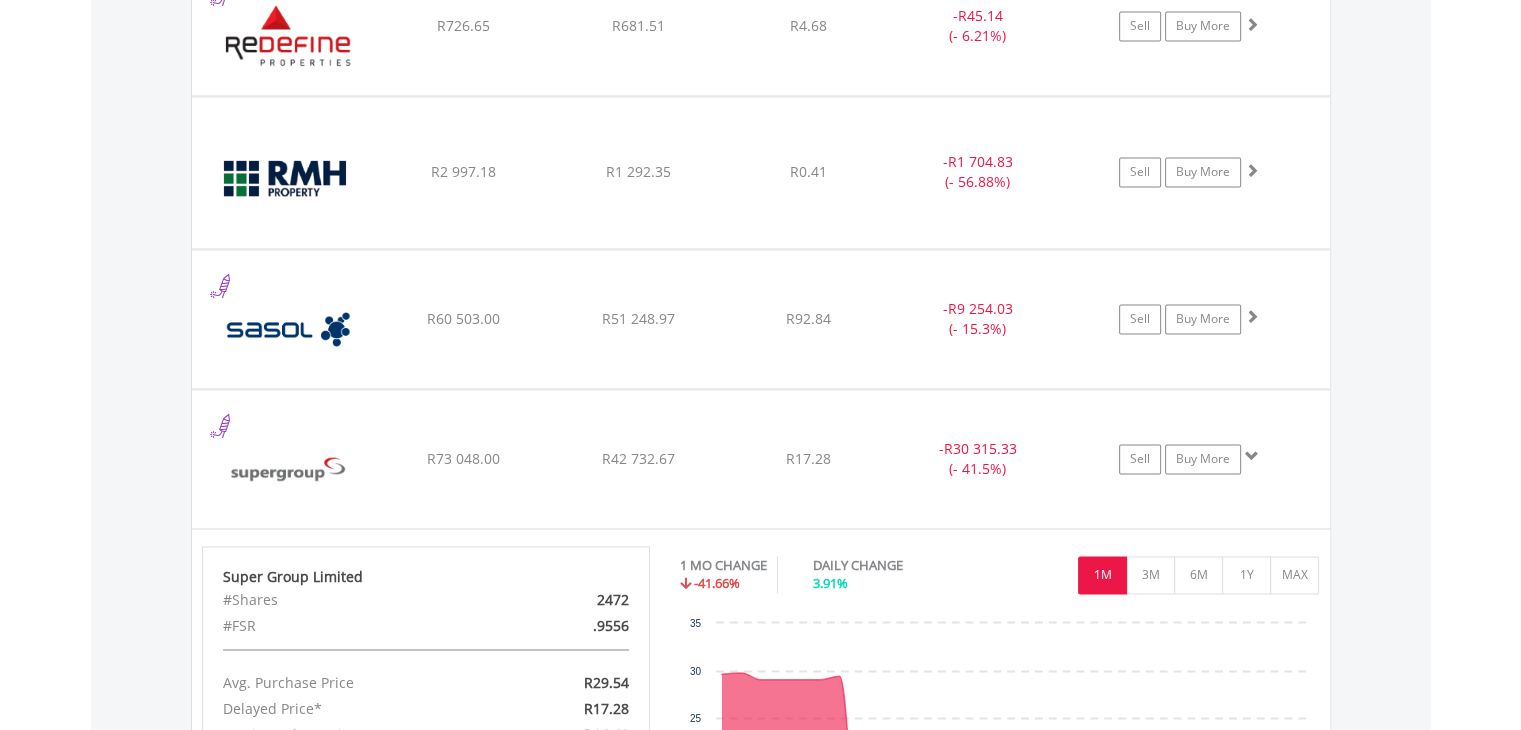 scroll, scrollTop: 3041, scrollLeft: 0, axis: vertical 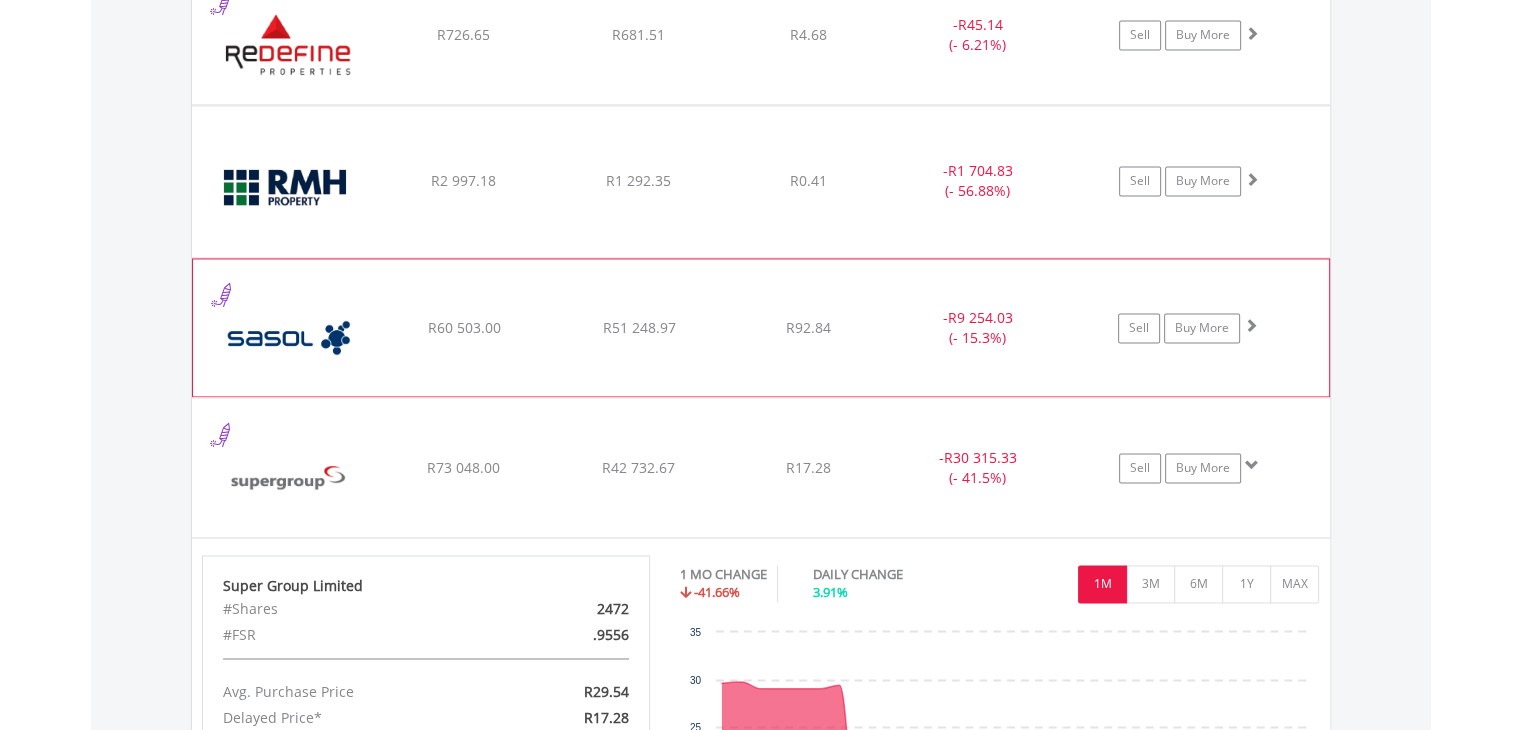 click on "-  R9 254.03 (- 15.3%)" at bounding box center (978, -1390) 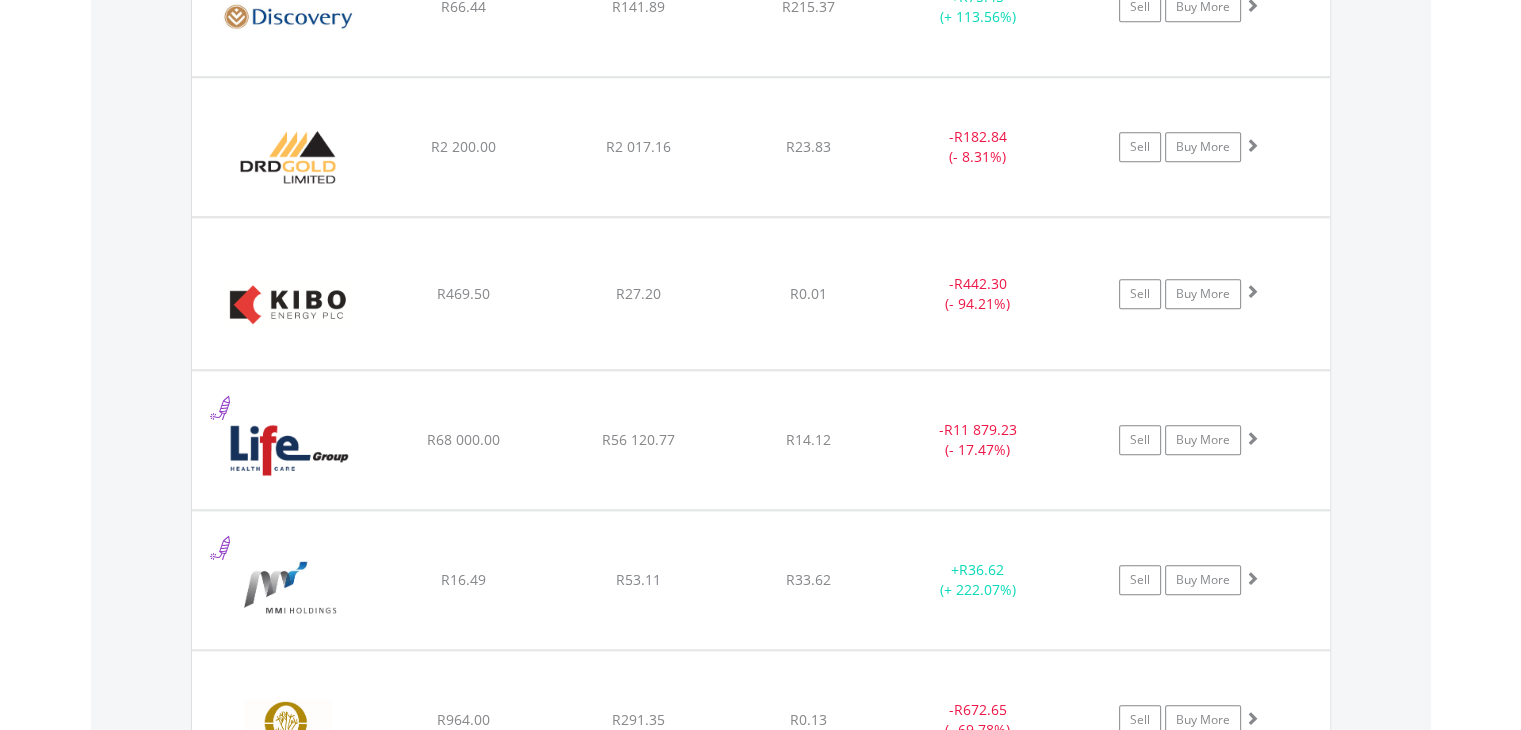 scroll, scrollTop: 1921, scrollLeft: 0, axis: vertical 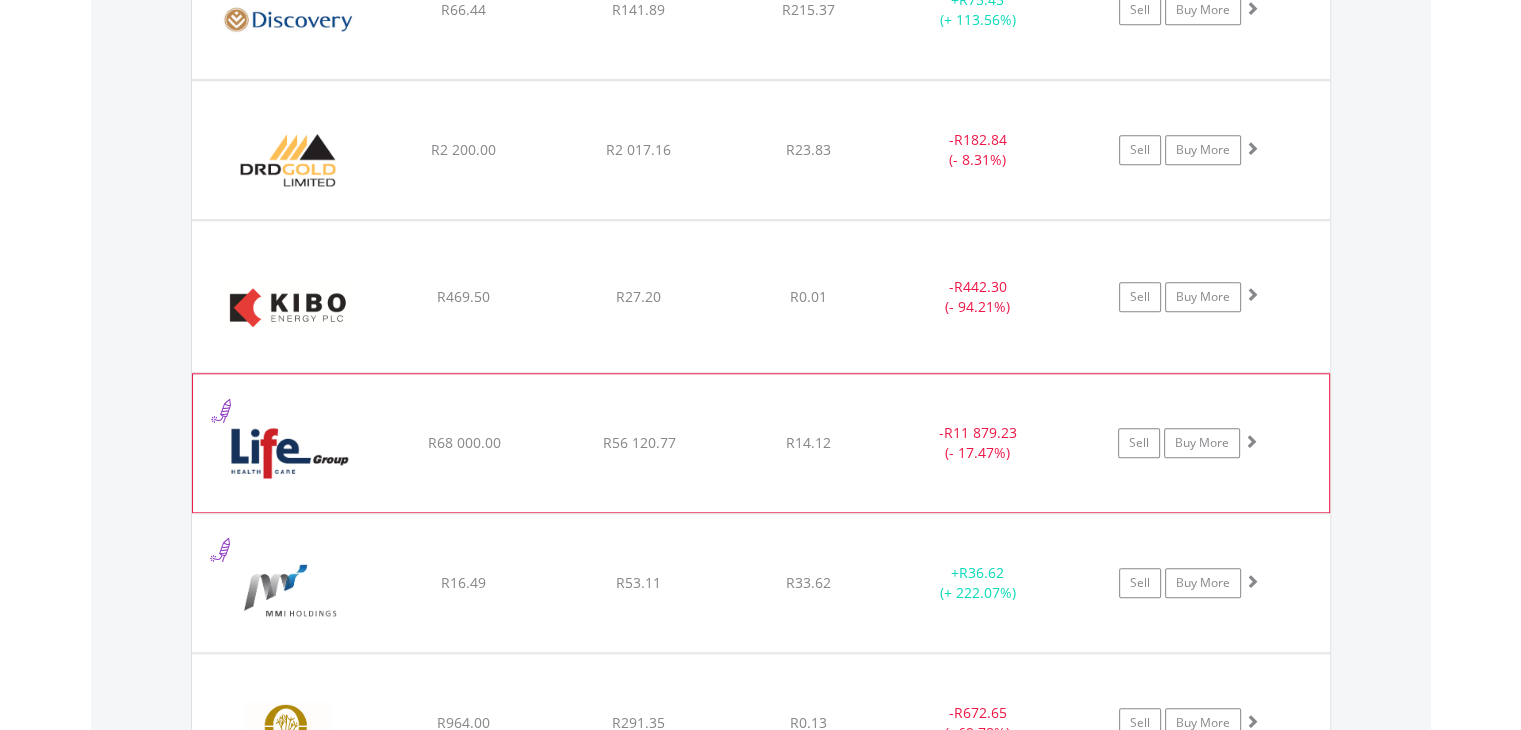 click on "-  R11 879.23 (- 17.47%)" at bounding box center (978, -270) 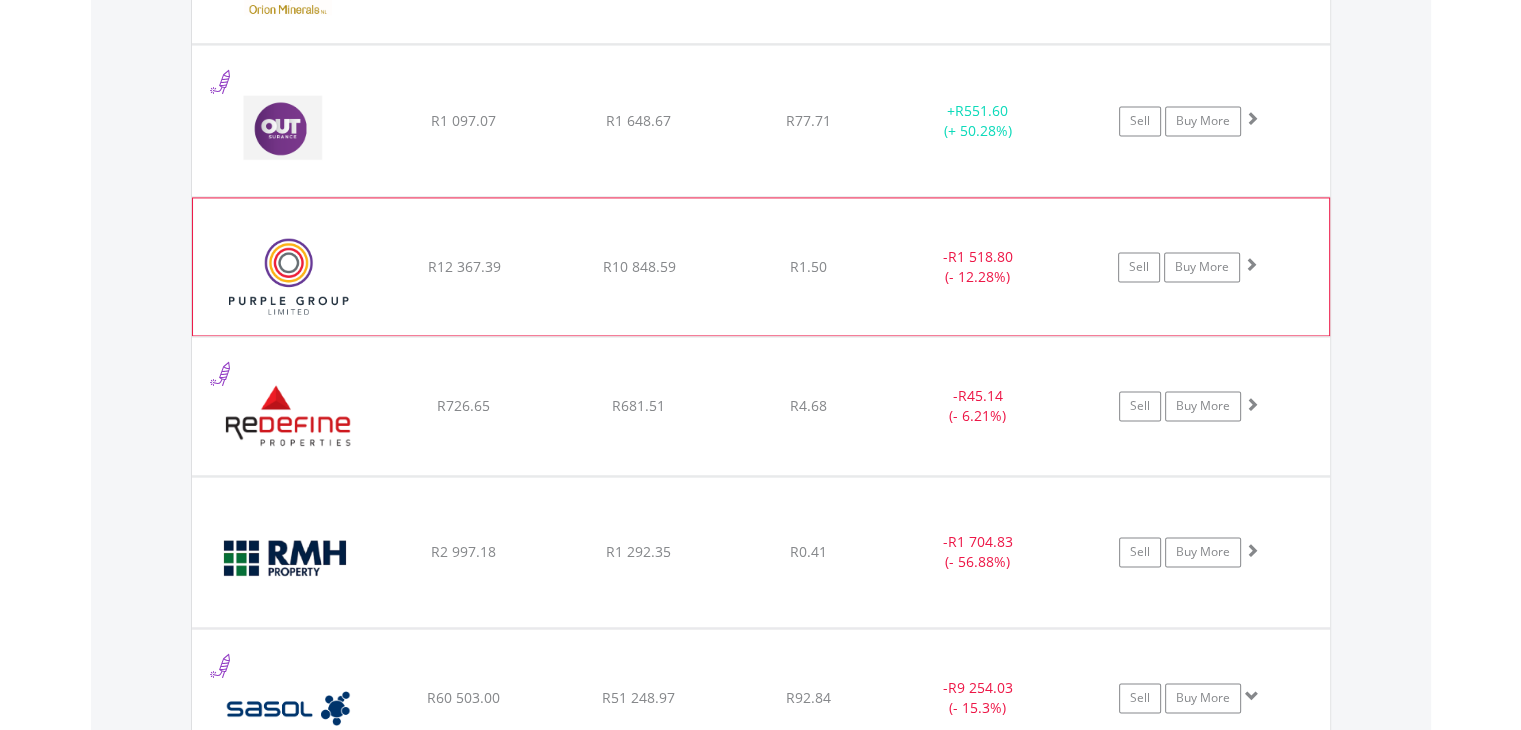 scroll, scrollTop: 3141, scrollLeft: 0, axis: vertical 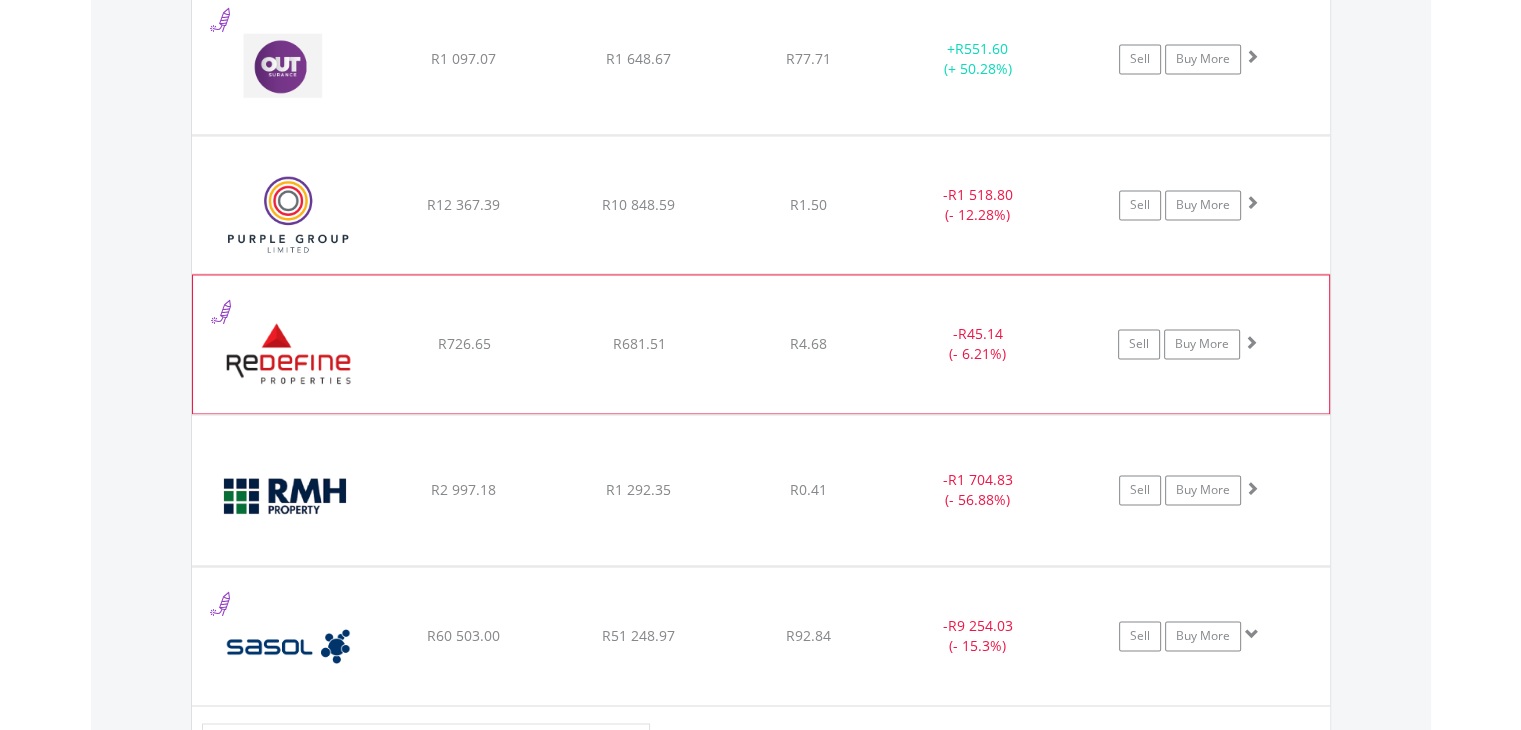 click on "-  R45.14 (- 6.21%)" at bounding box center (978, -1490) 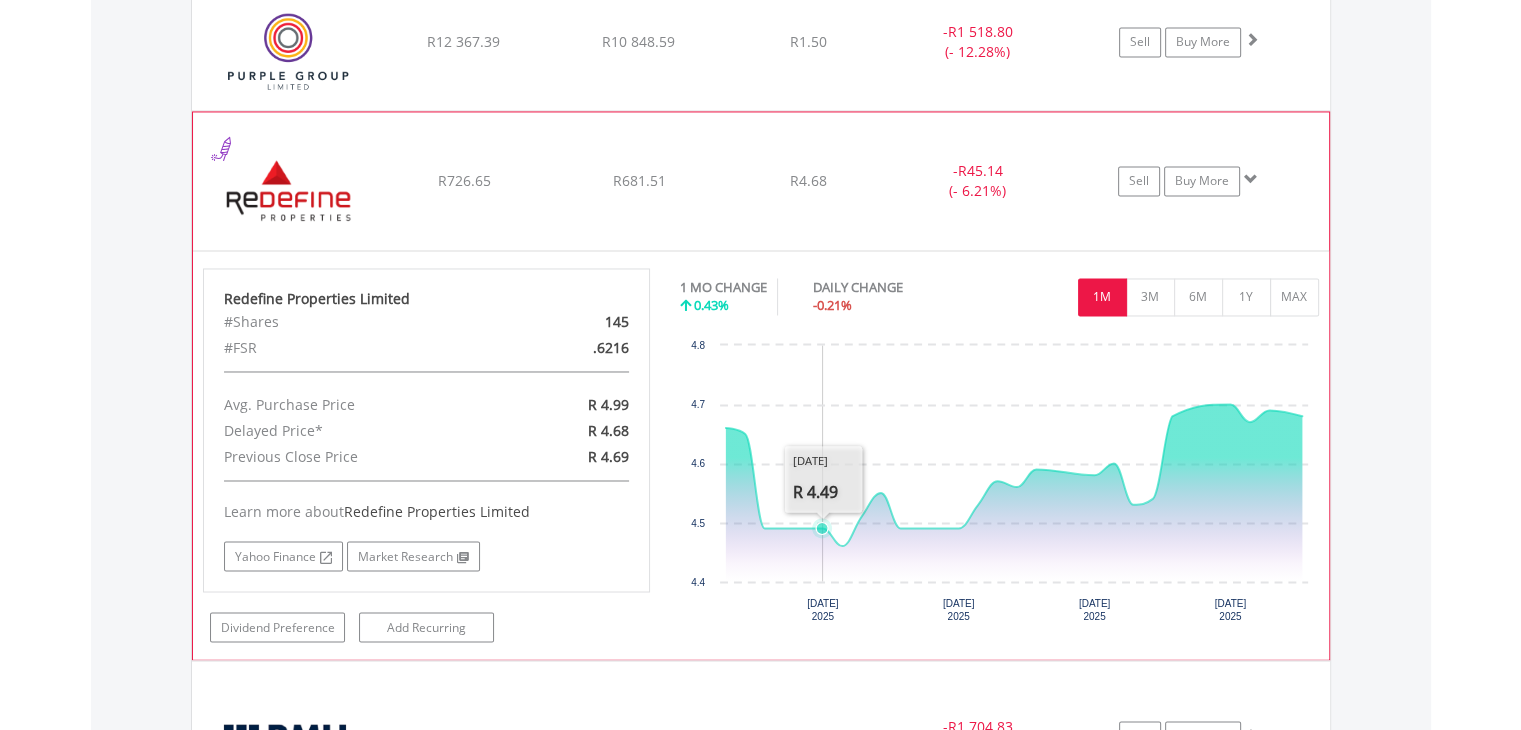 scroll, scrollTop: 3241, scrollLeft: 0, axis: vertical 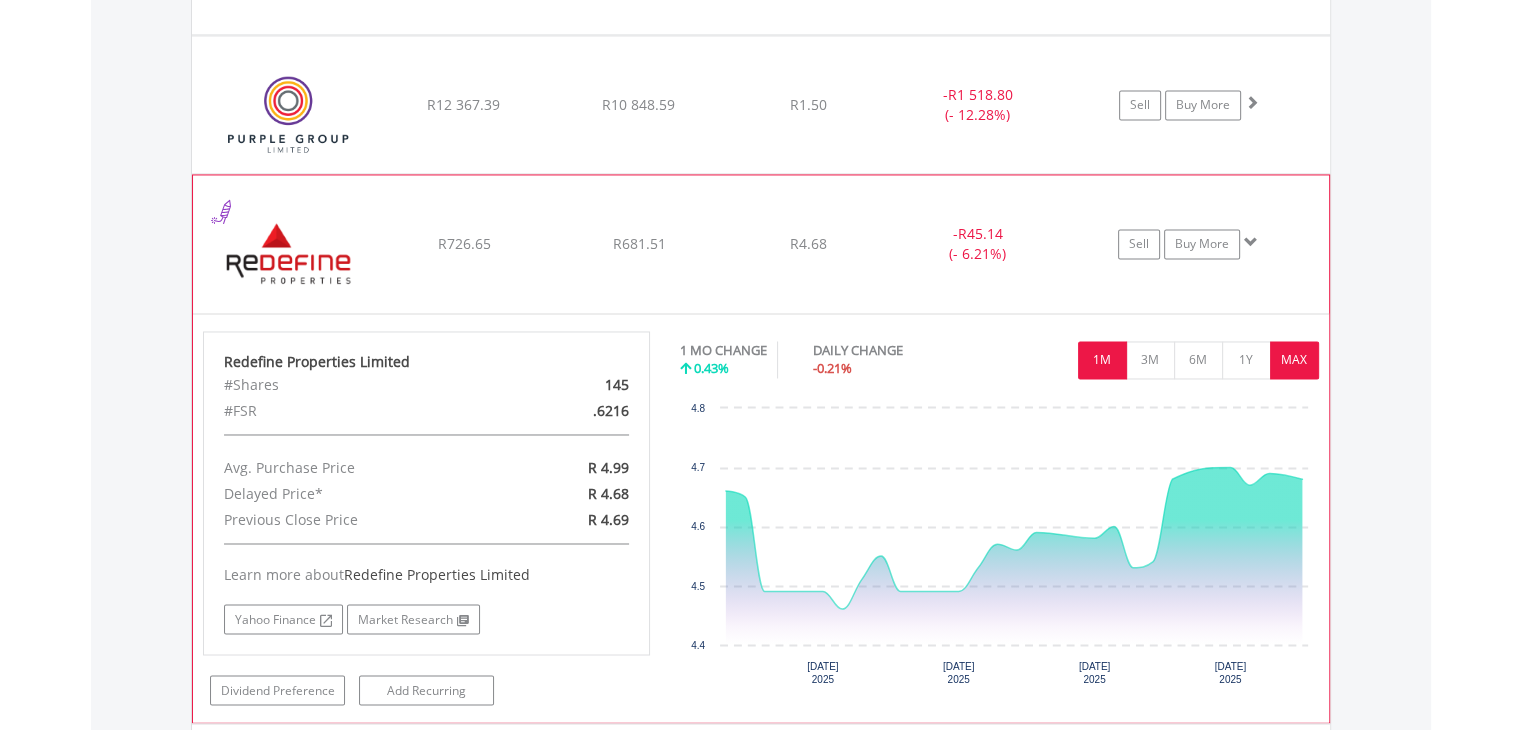 click on "MAX" at bounding box center [1294, 360] 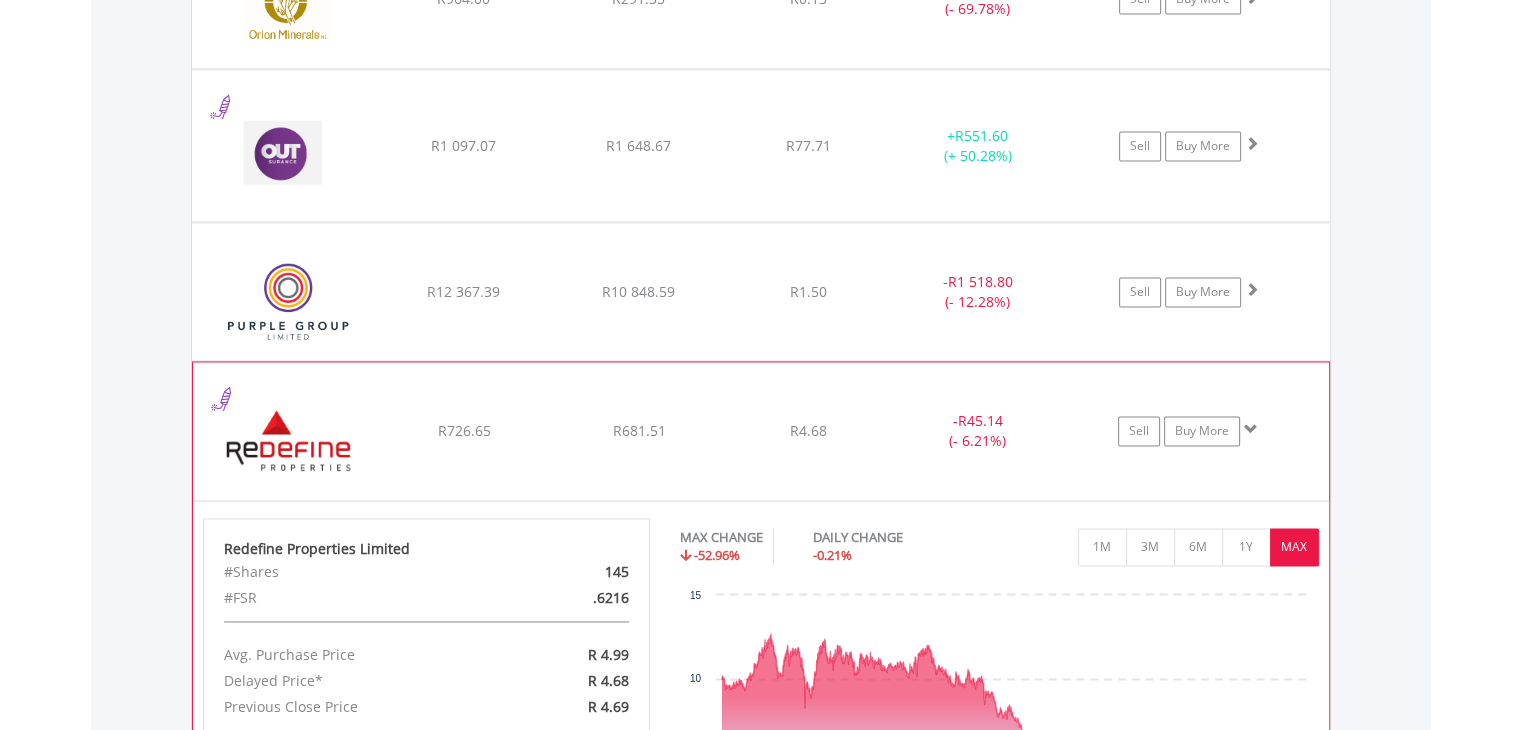 scroll, scrollTop: 3041, scrollLeft: 0, axis: vertical 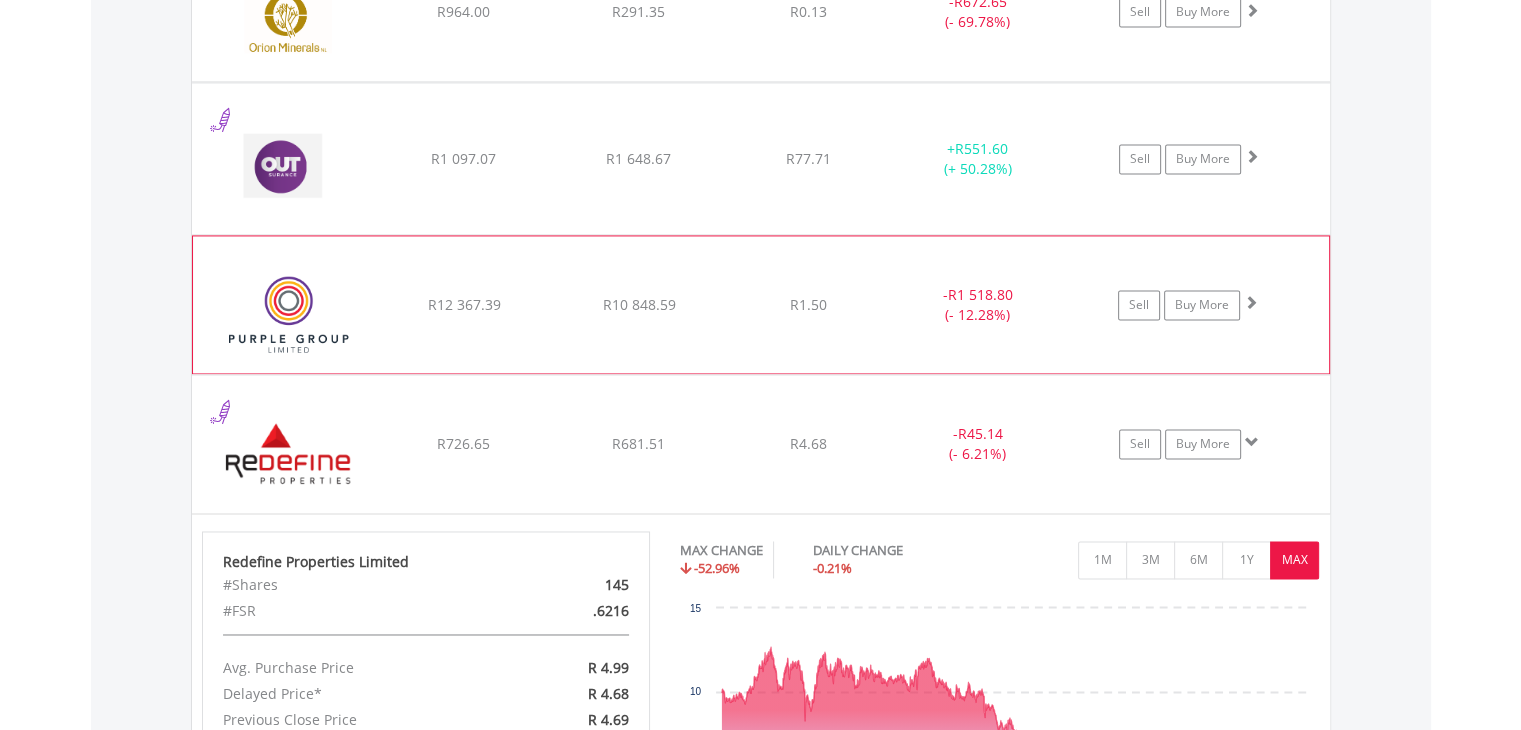 click on "-  R1 518.80 (- 12.28%)" at bounding box center (978, -1390) 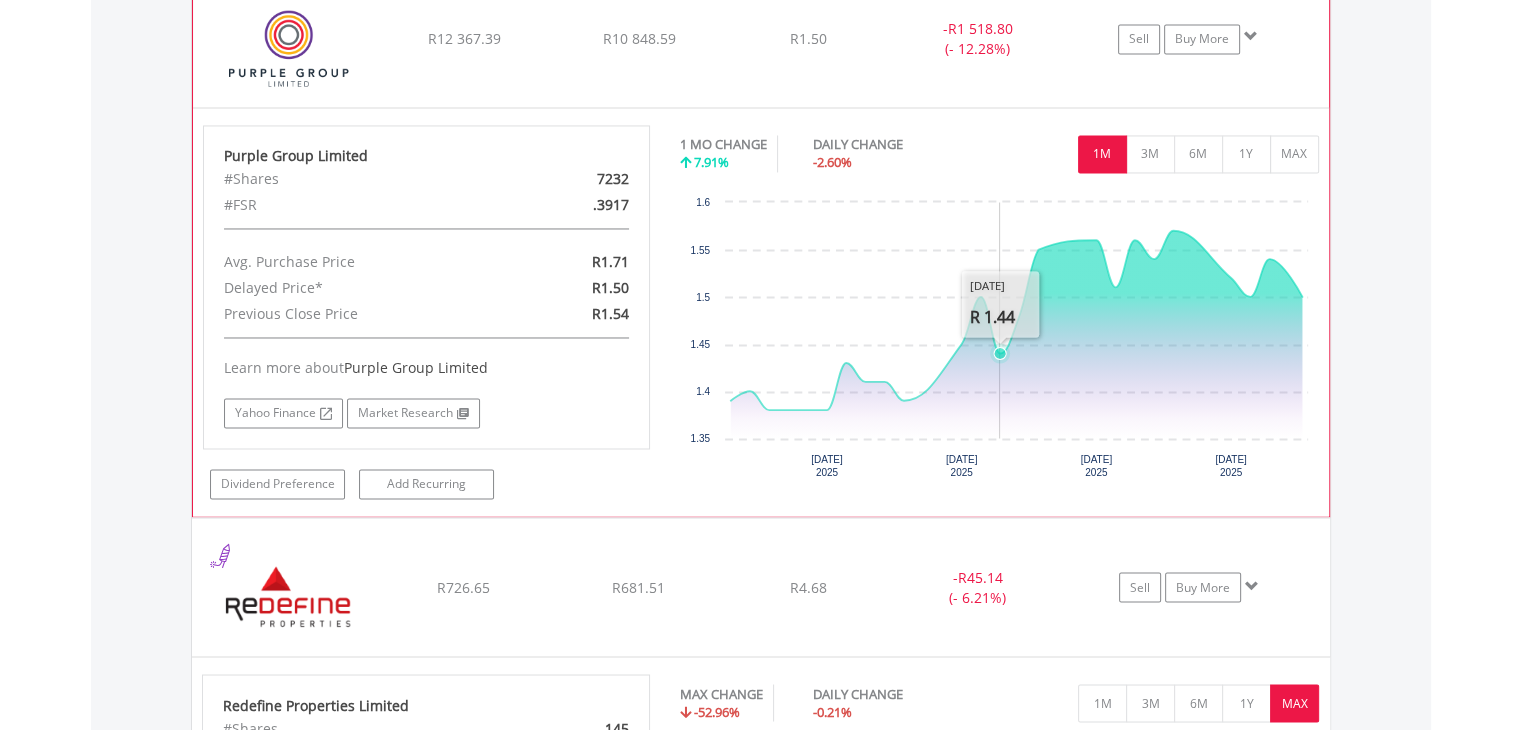 scroll, scrollTop: 3341, scrollLeft: 0, axis: vertical 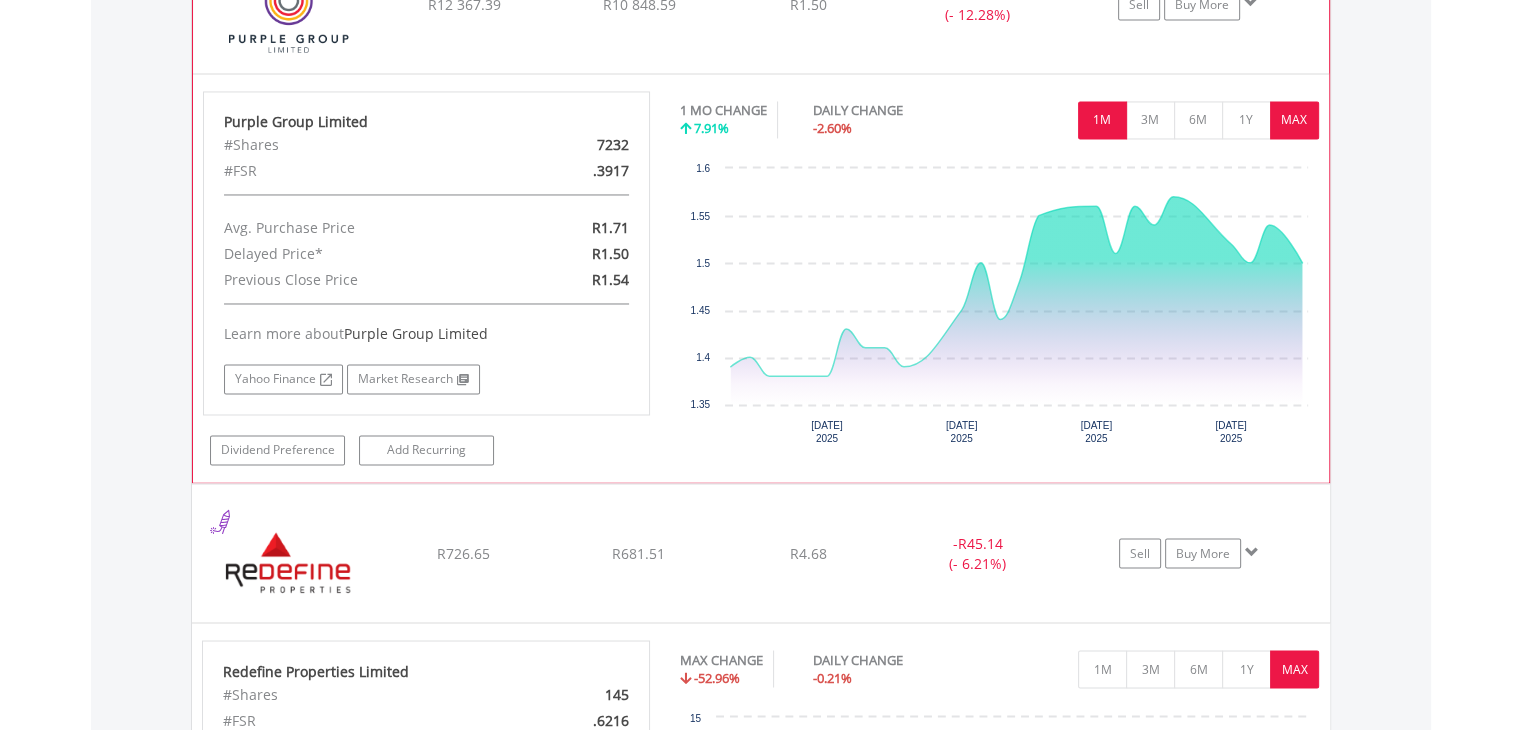 click on "MAX" at bounding box center (1294, 120) 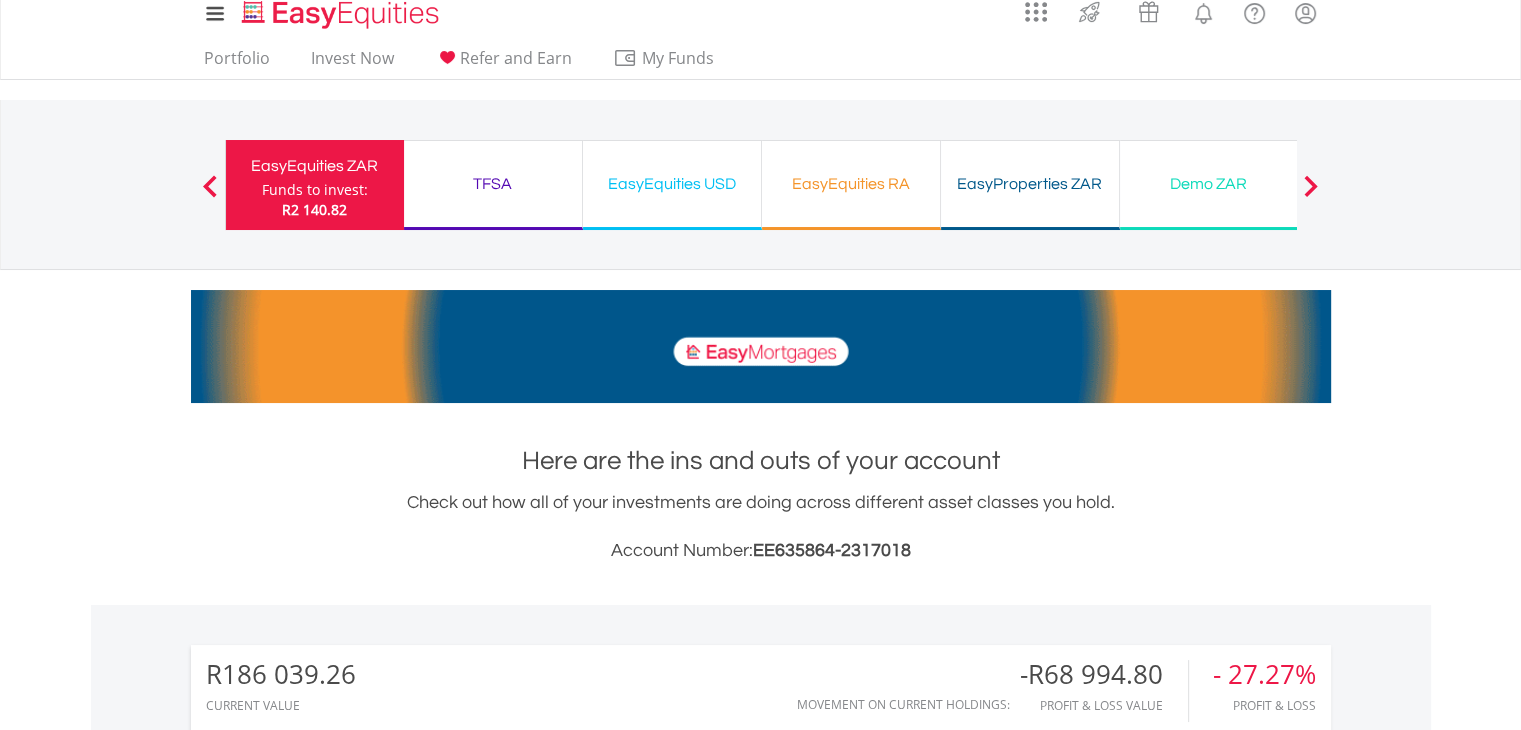 scroll, scrollTop: 0, scrollLeft: 0, axis: both 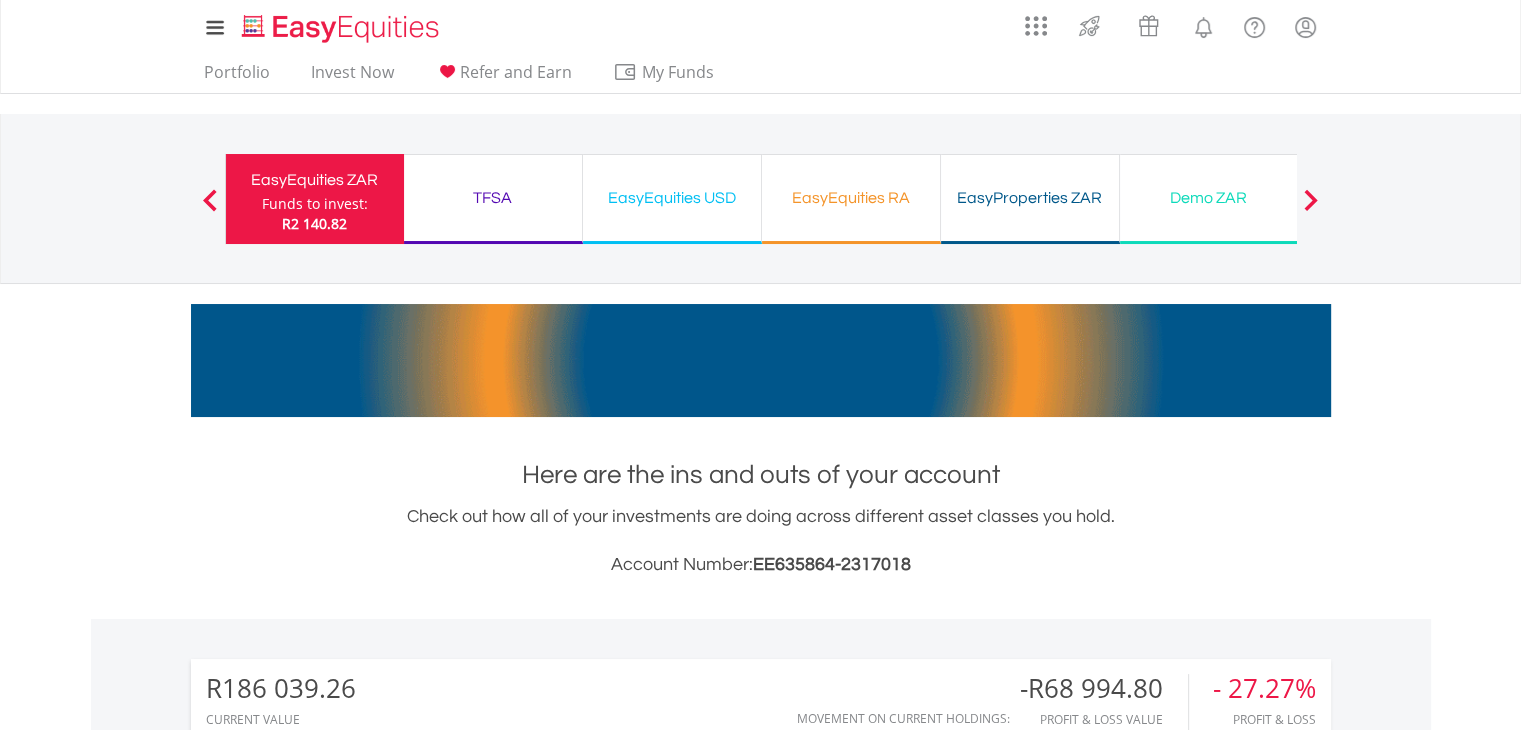click on "EasyProperties ZAR" at bounding box center (1030, 198) 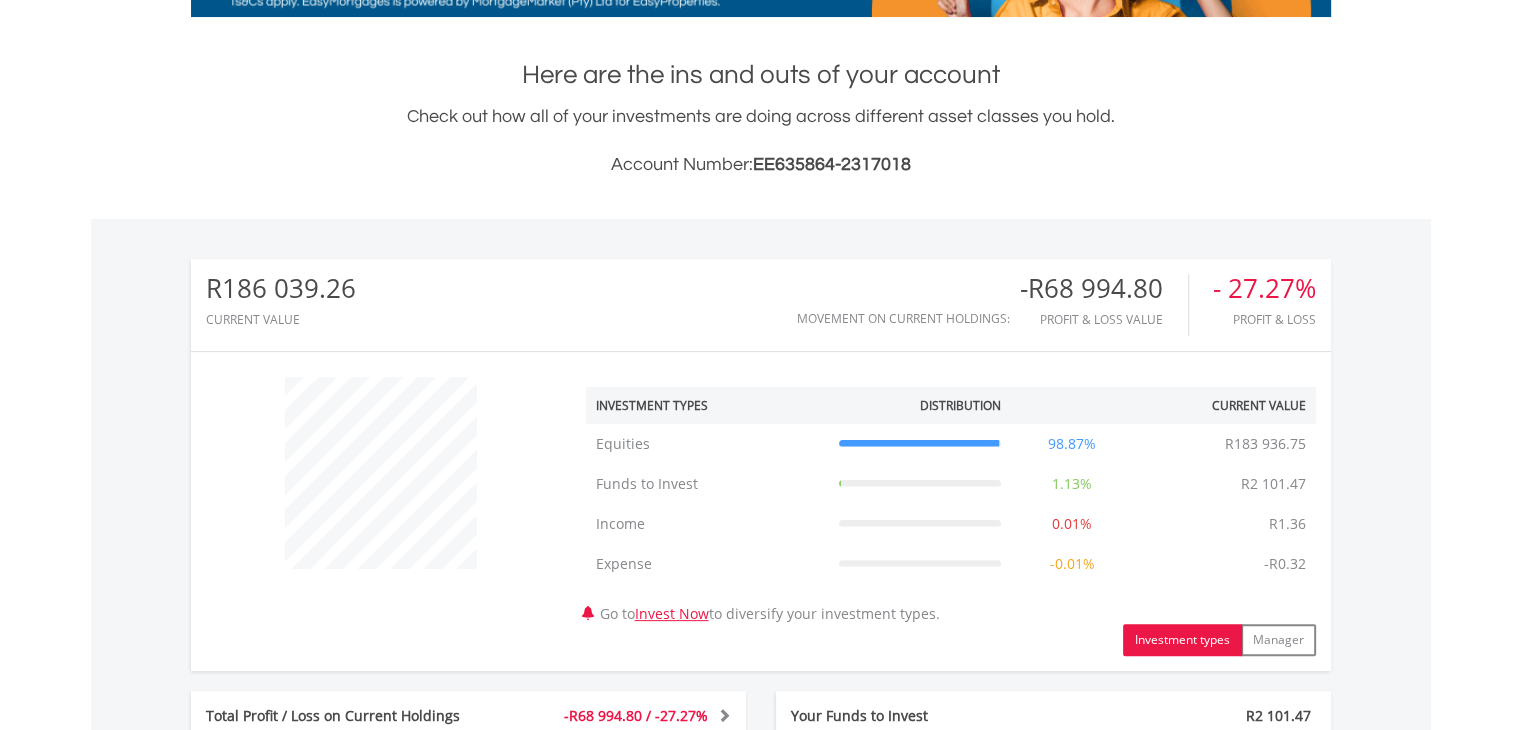 scroll, scrollTop: 0, scrollLeft: 0, axis: both 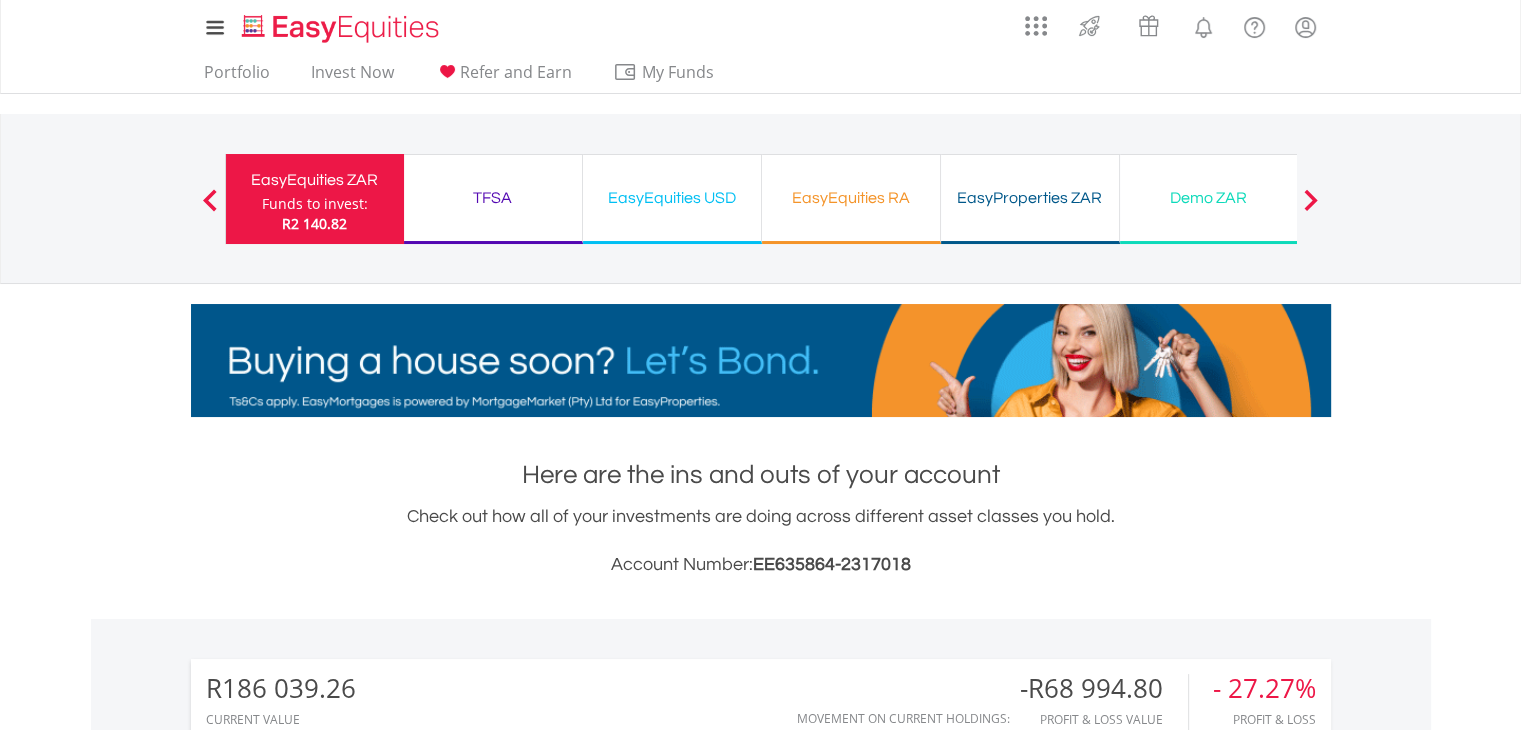 click on "Funds to invest:" at bounding box center (315, 204) 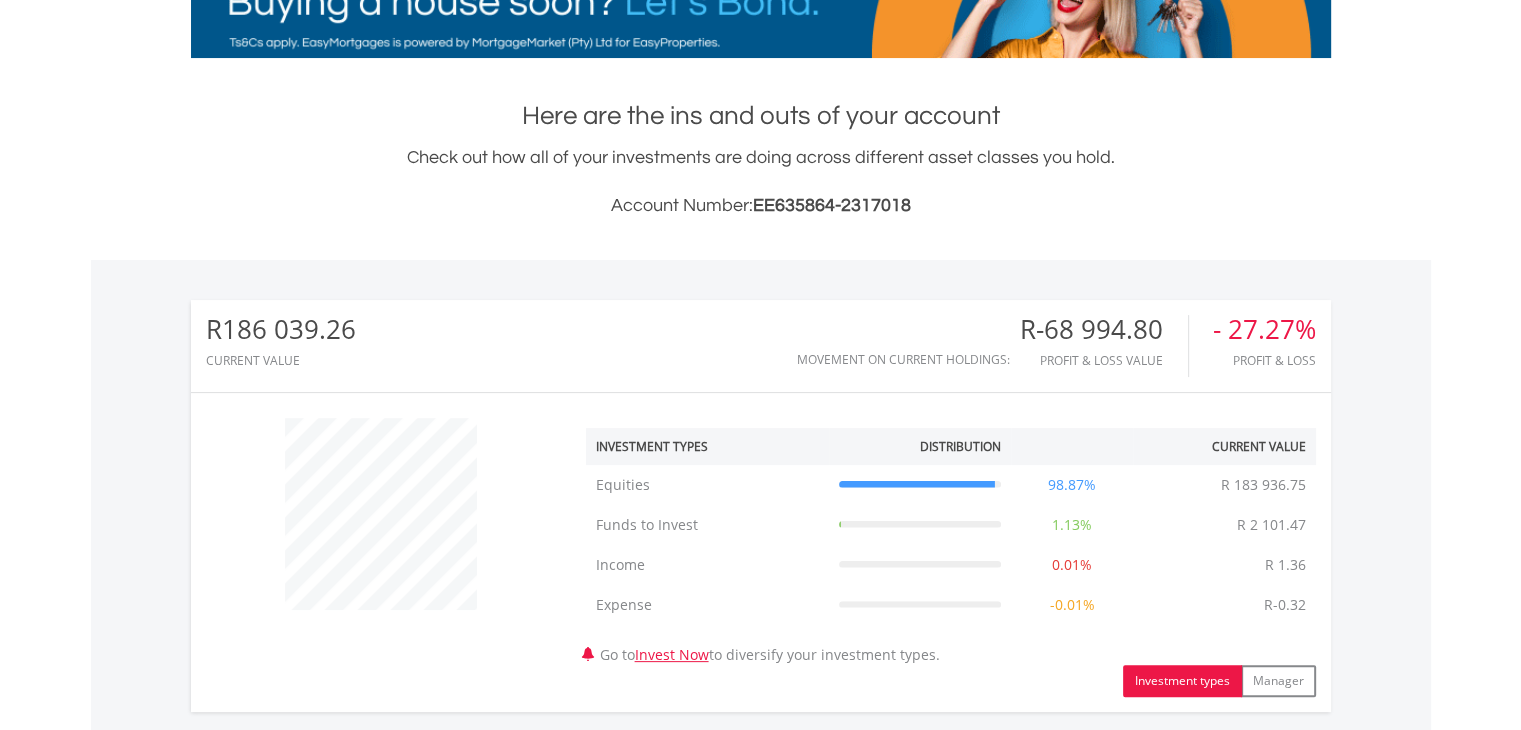 scroll, scrollTop: 400, scrollLeft: 0, axis: vertical 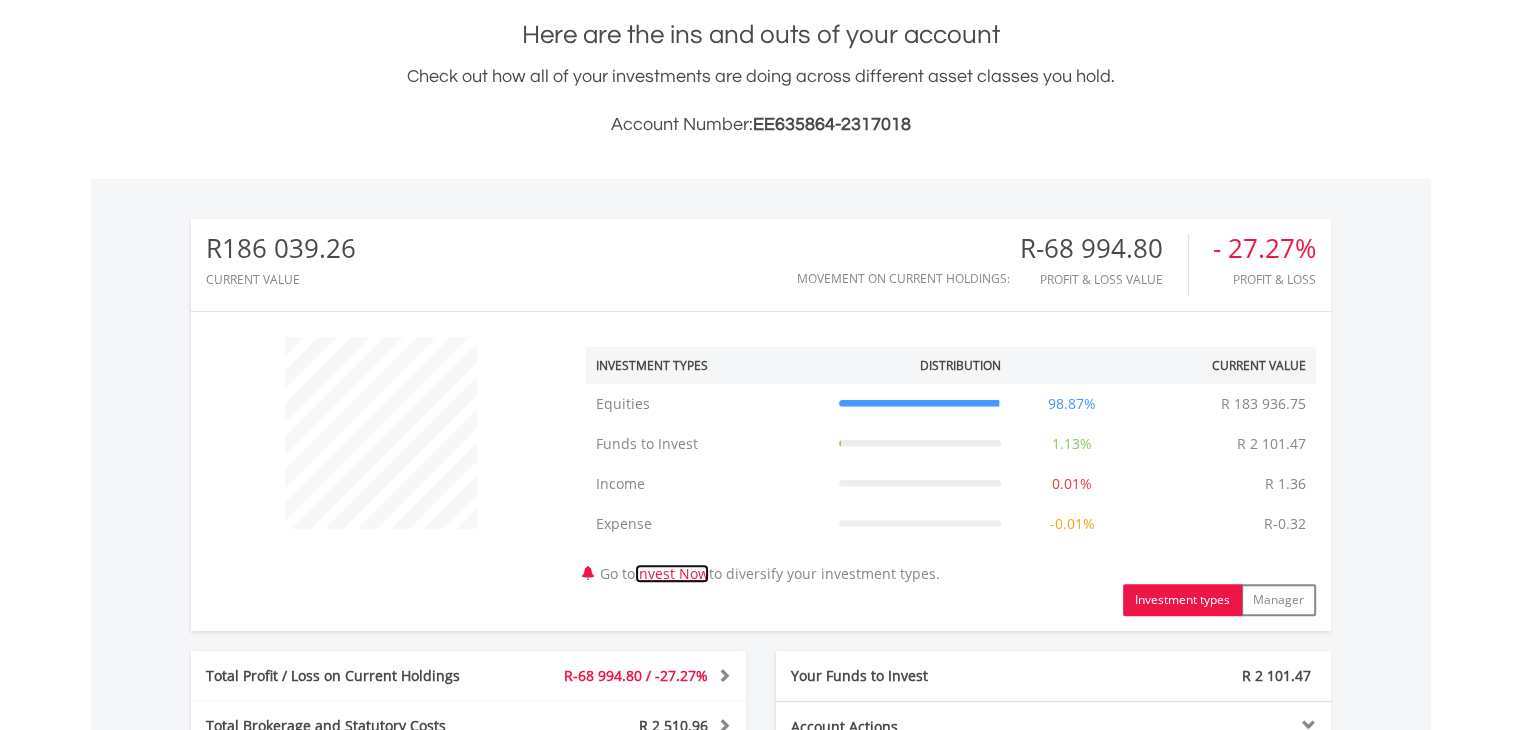 click on "Invest Now" at bounding box center [672, 573] 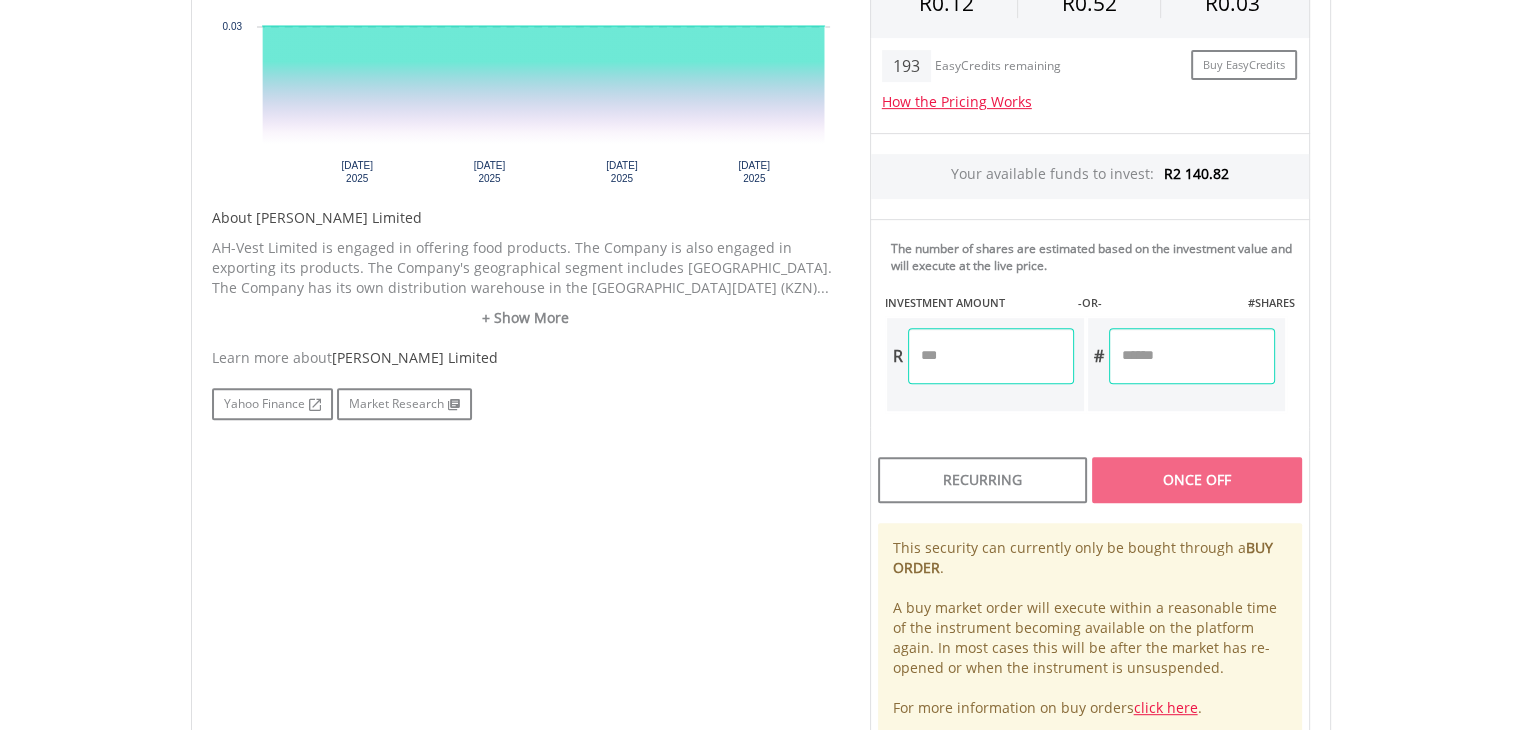 scroll, scrollTop: 900, scrollLeft: 0, axis: vertical 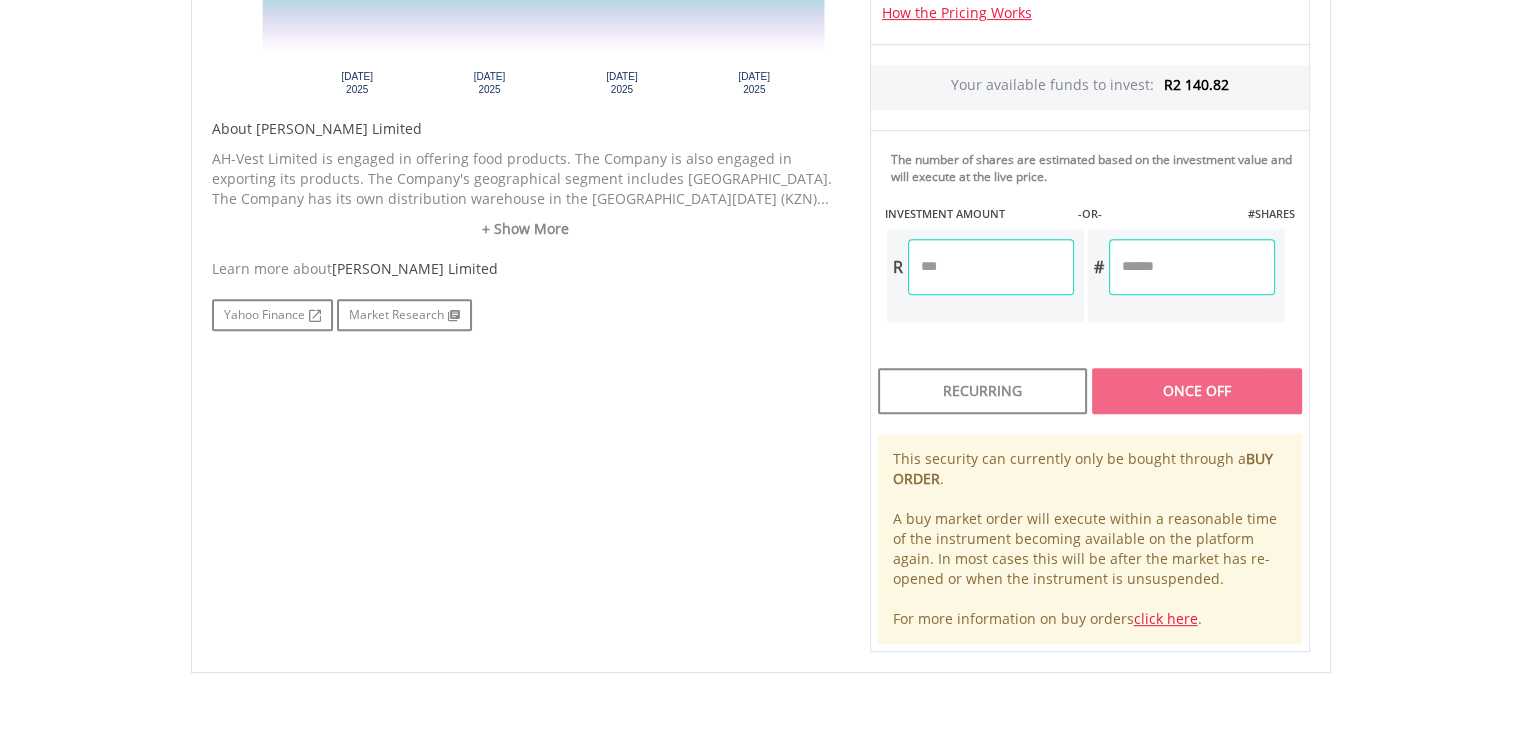 click at bounding box center [991, 267] 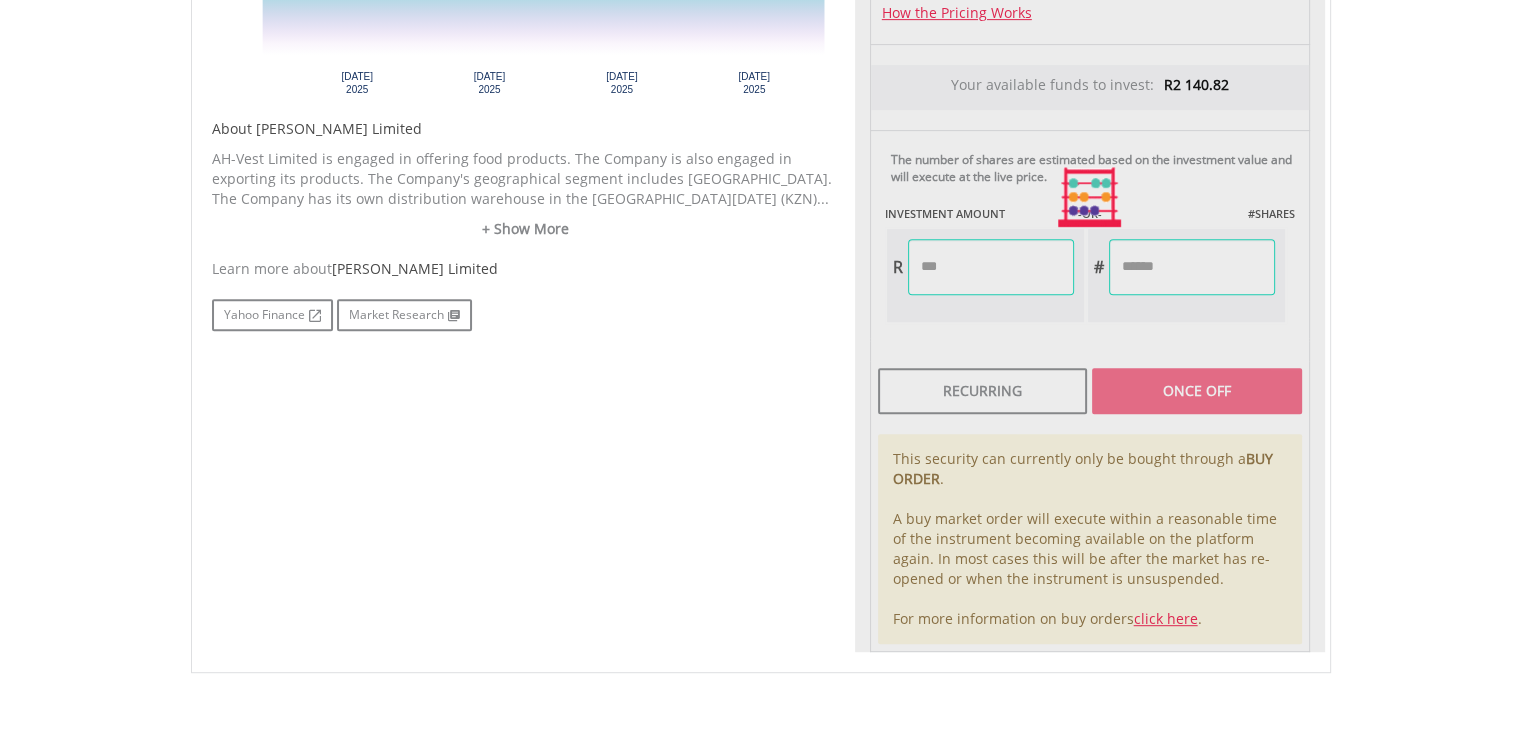 click on "Last Updated Price:
15-min. Delay*
Price Update Cost:
0
Credits
Market Closed
SELLING AT (BID)
BUYING AT                     (ASK)
LAST PRICE
R0.12
R0.52
R0.03
193
EasyCredits remaining" at bounding box center [1090, 197] 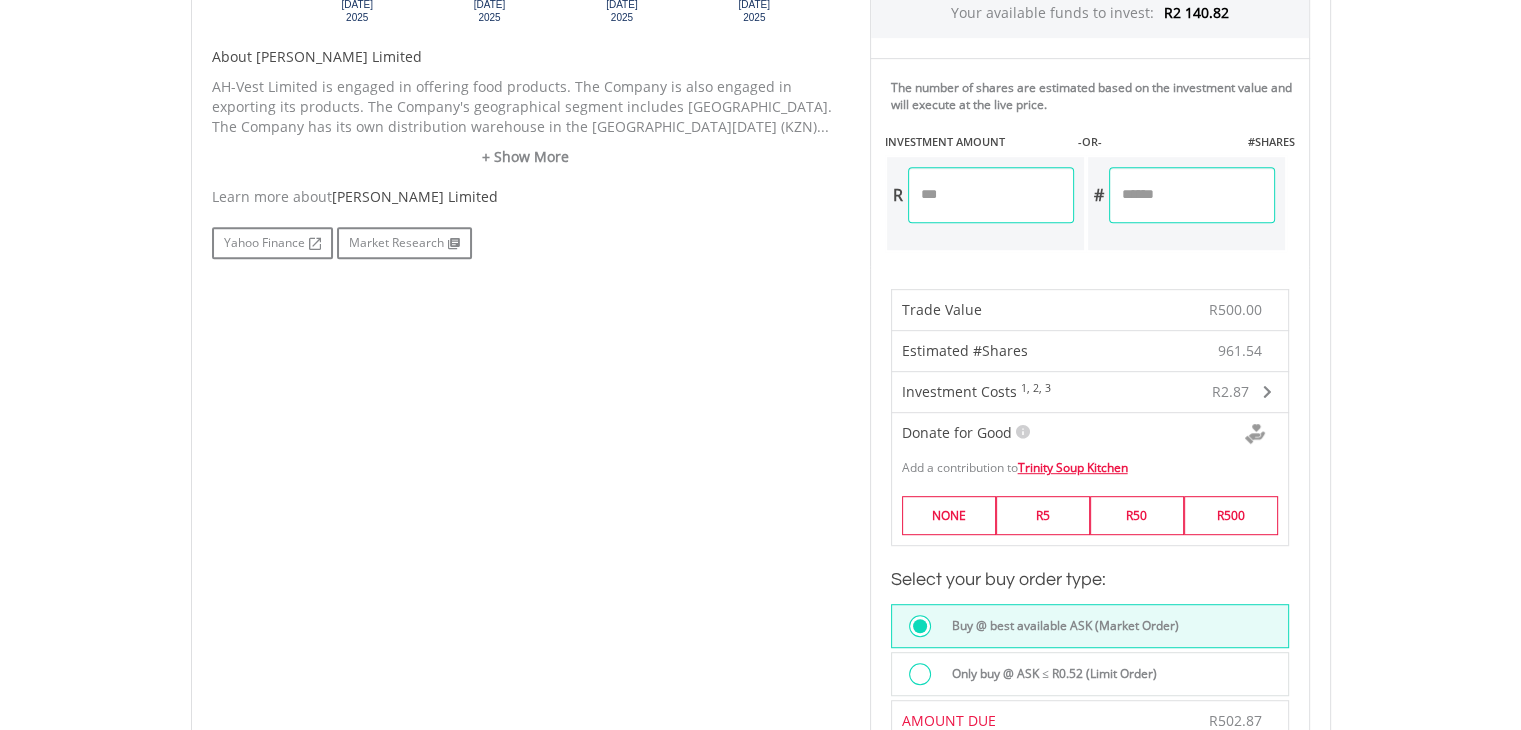 scroll, scrollTop: 1000, scrollLeft: 0, axis: vertical 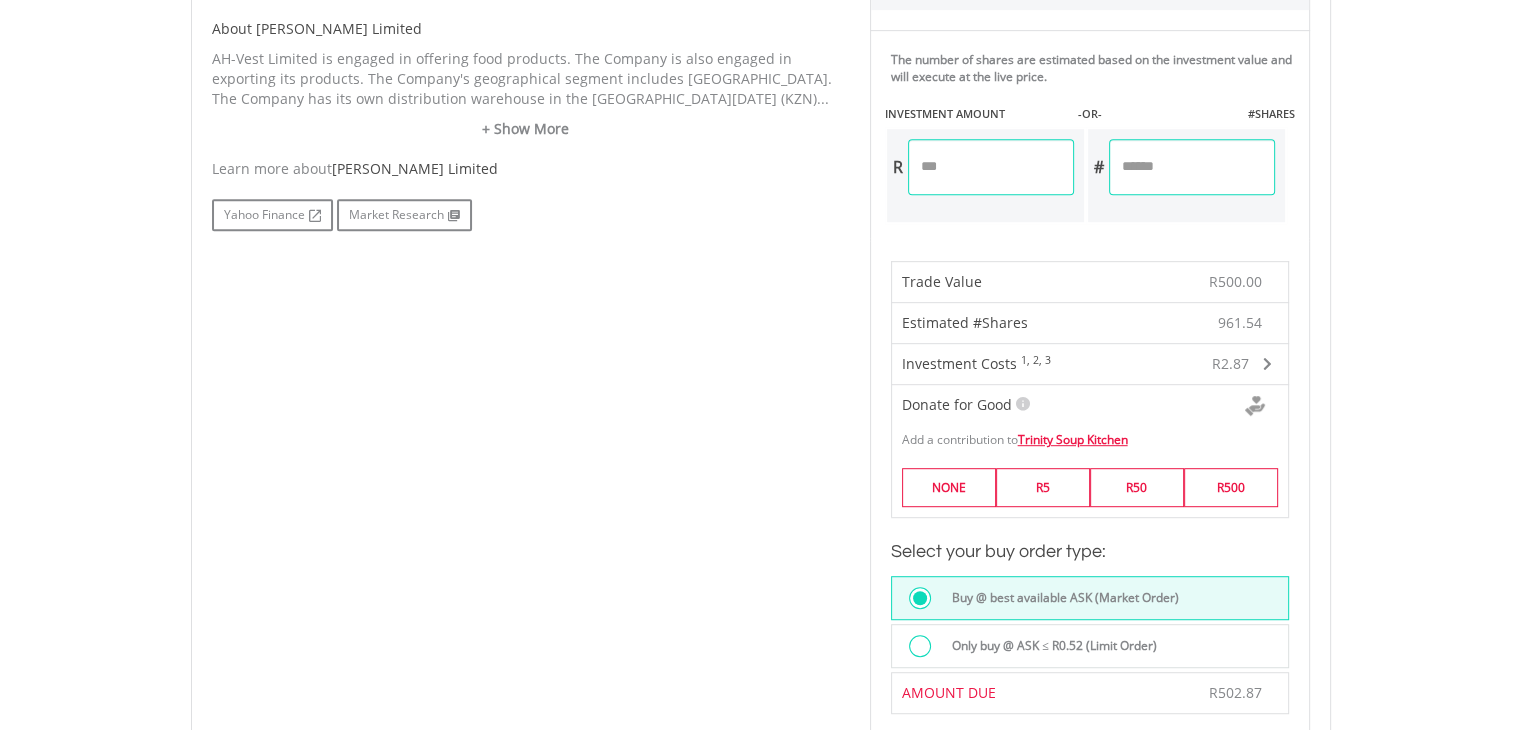 click on "******" at bounding box center [991, 167] 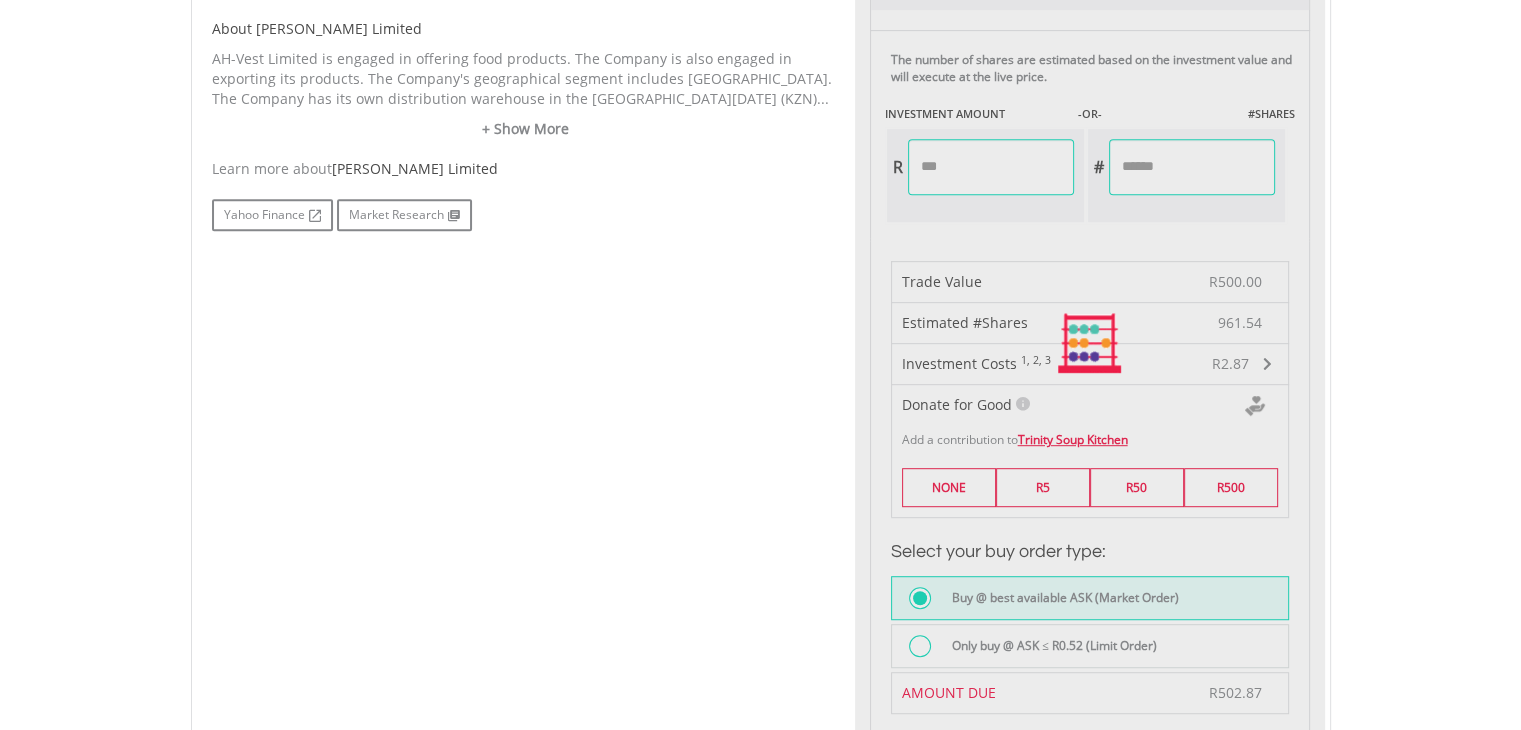click on "Last Updated Price:
15-min. Delay*
Price Update Cost:
0
Credits
Market Closed
SELLING AT (BID)
BUYING AT                     (ASK)
LAST PRICE
R0.12
R0.52
R0.03
193
EasyCredits remaining" at bounding box center [1090, 343] 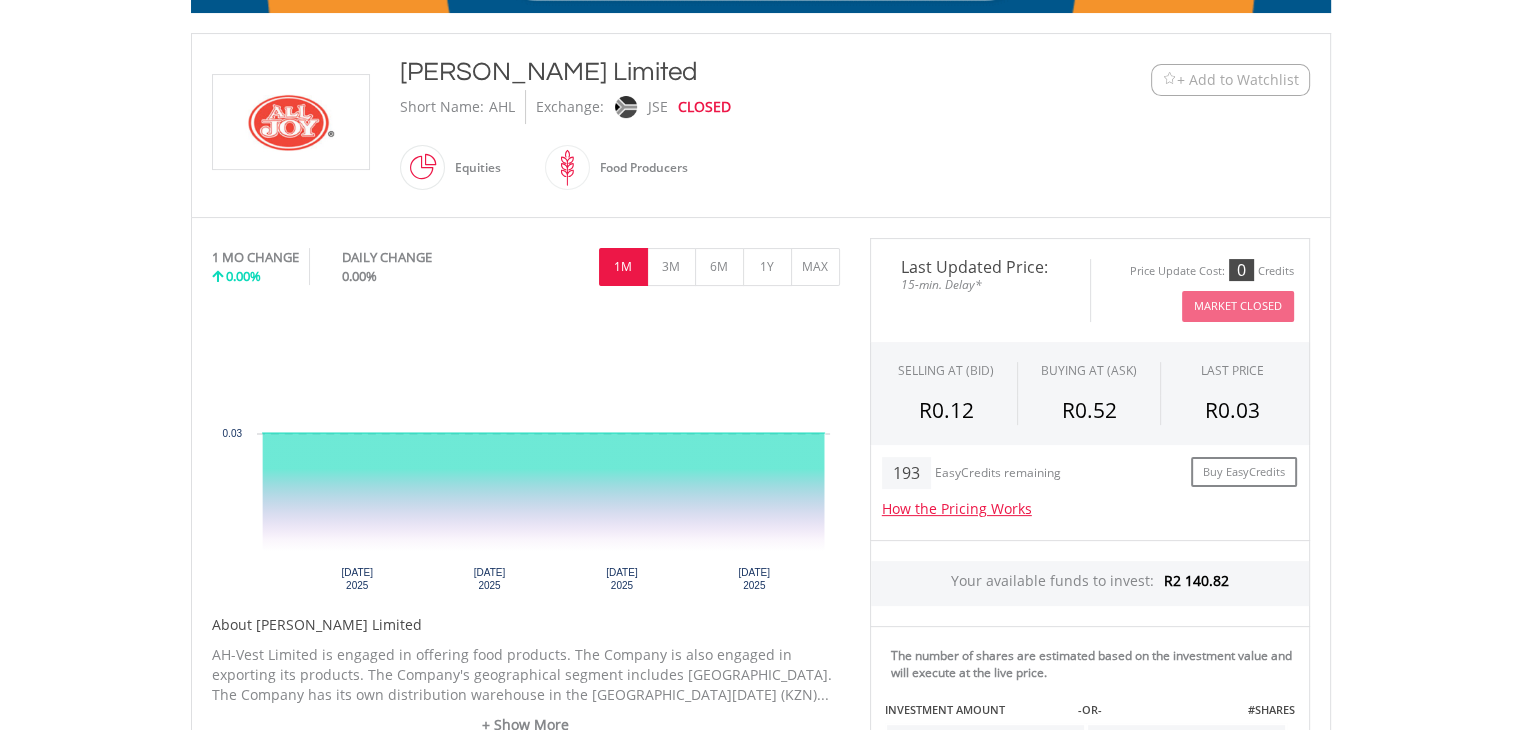 scroll, scrollTop: 400, scrollLeft: 0, axis: vertical 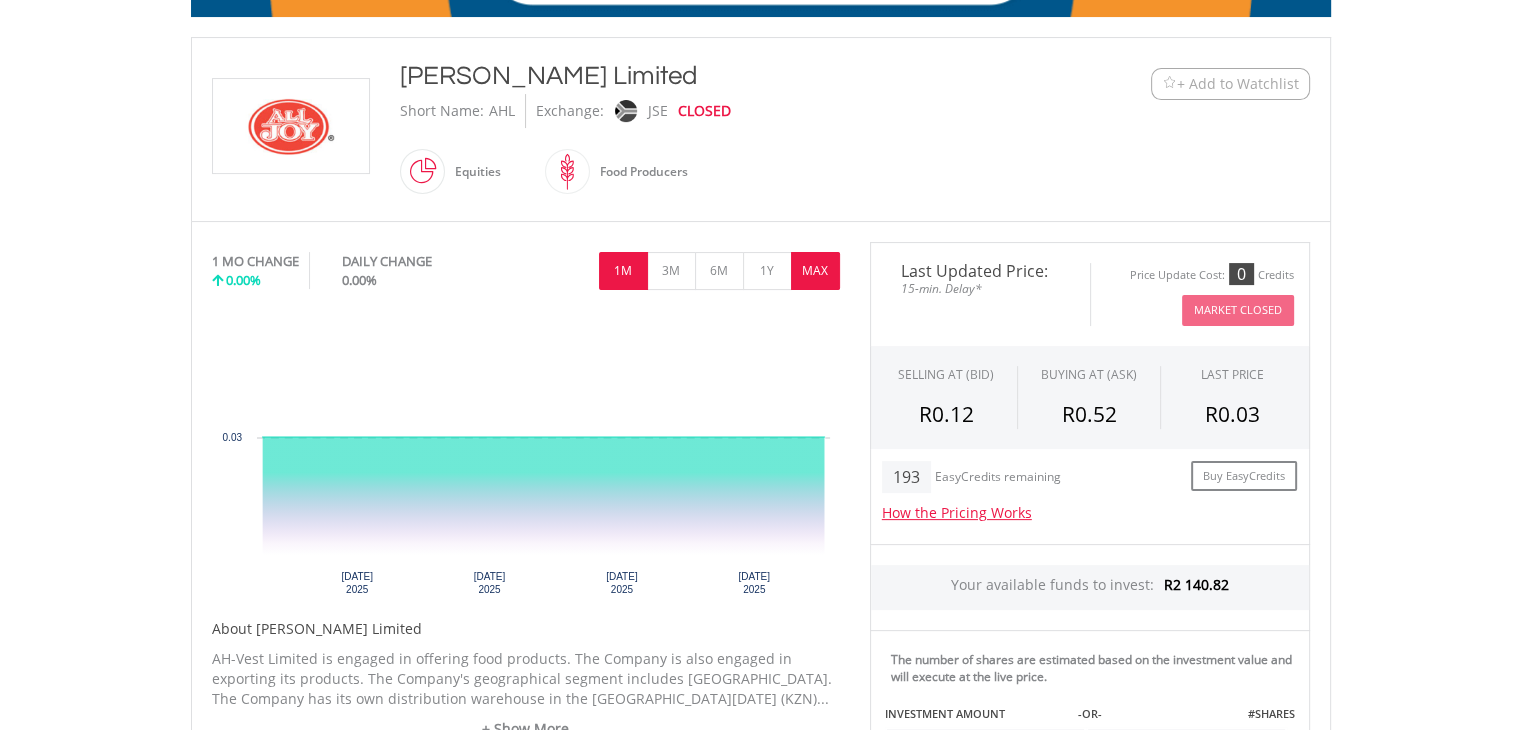 click on "MAX" at bounding box center (815, 271) 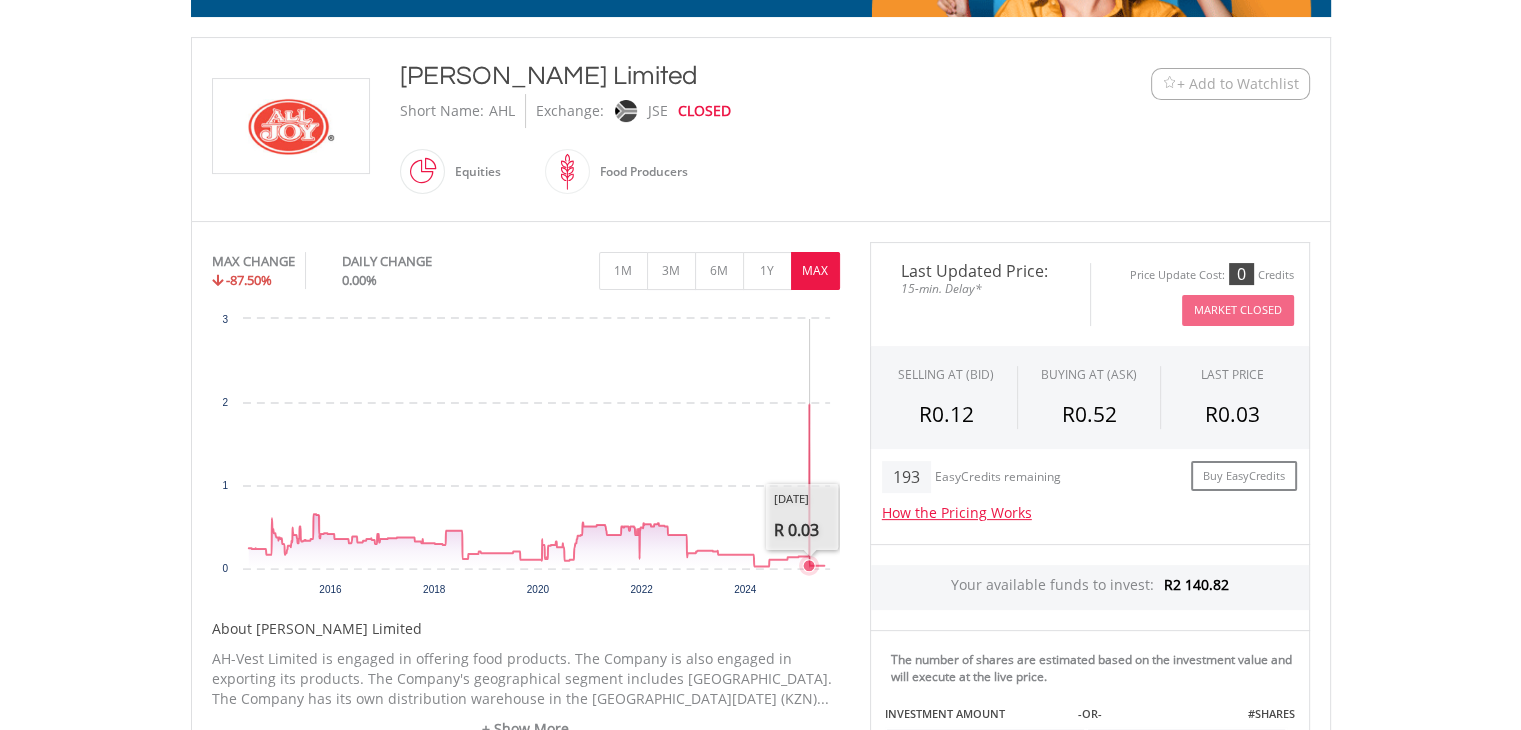 click 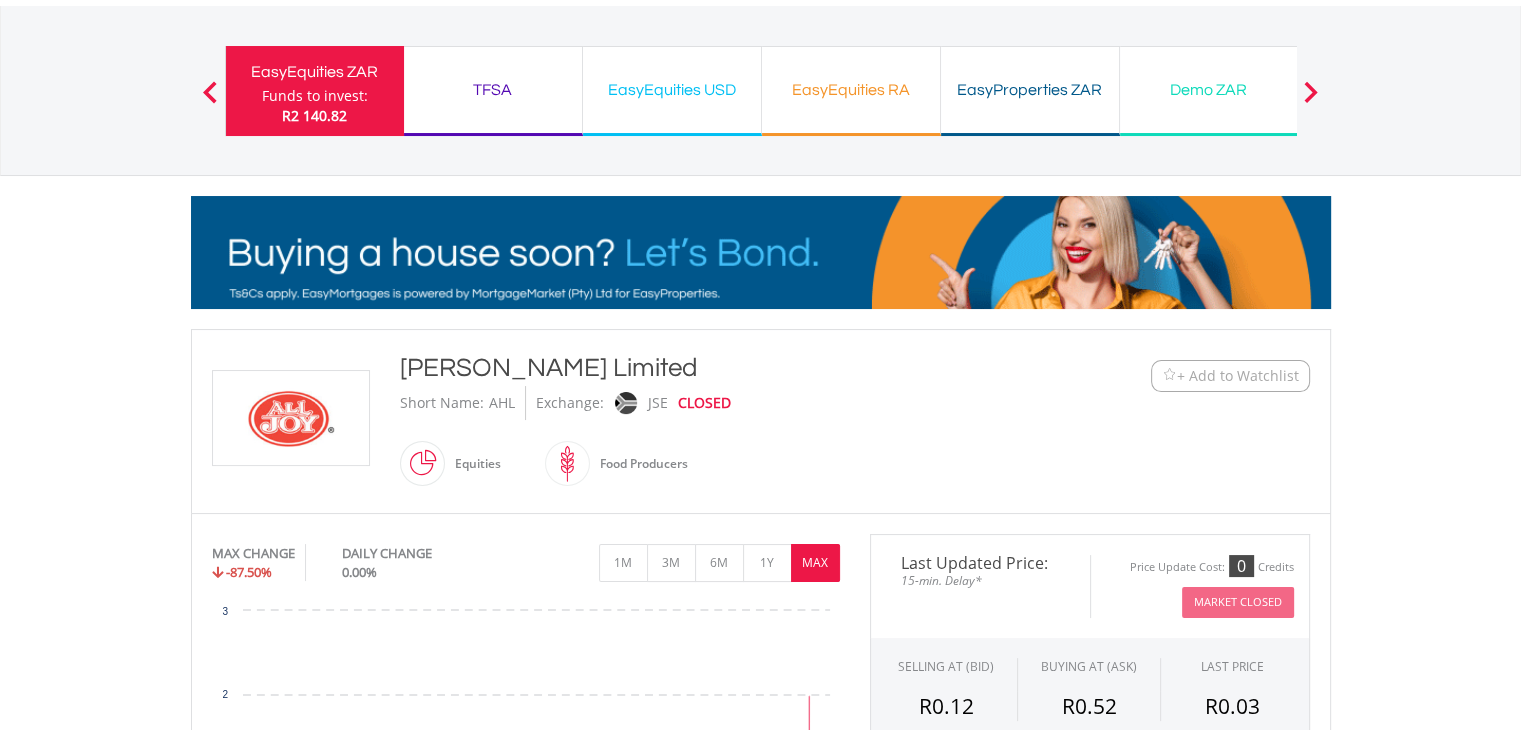 scroll, scrollTop: 100, scrollLeft: 0, axis: vertical 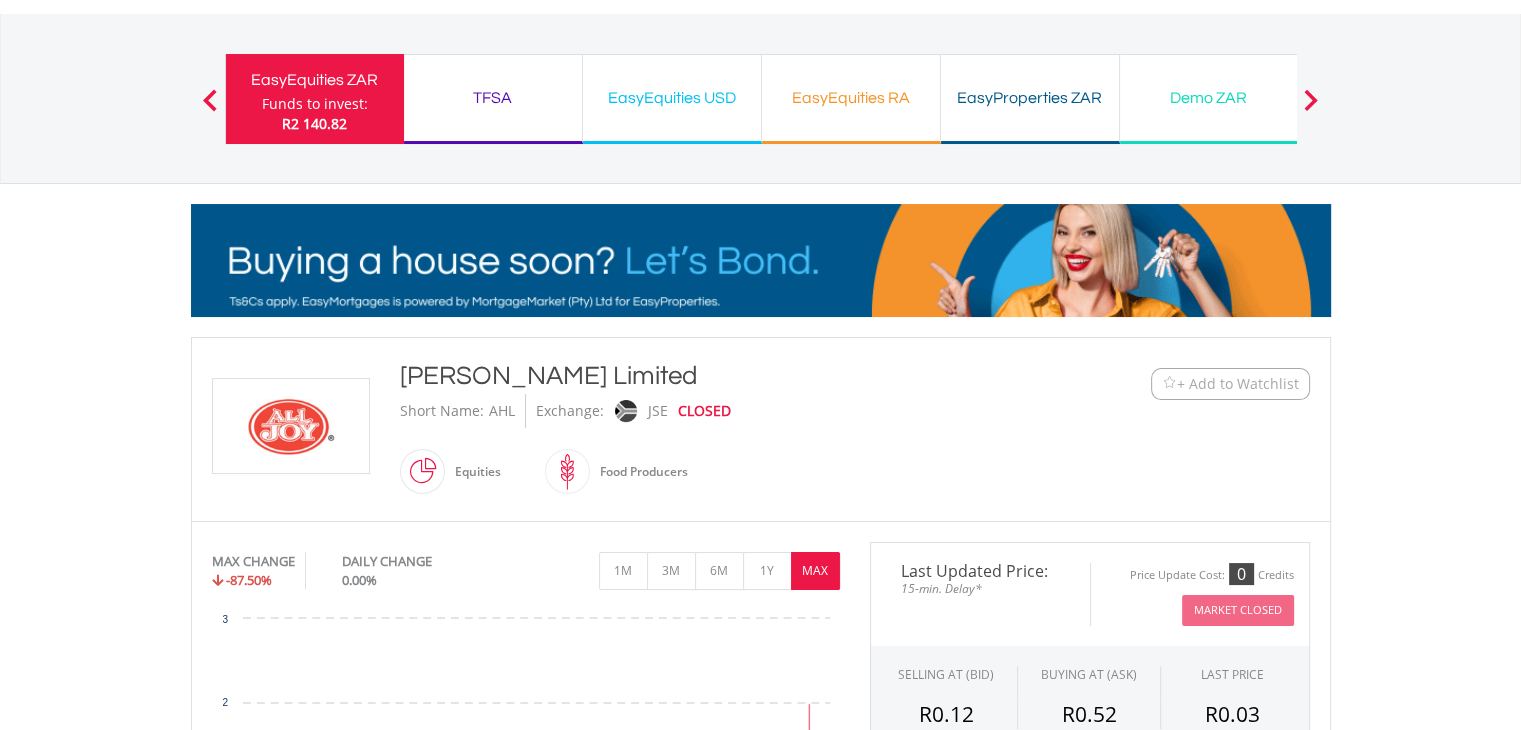 click on "+ Add to Watchlist" at bounding box center [1238, 384] 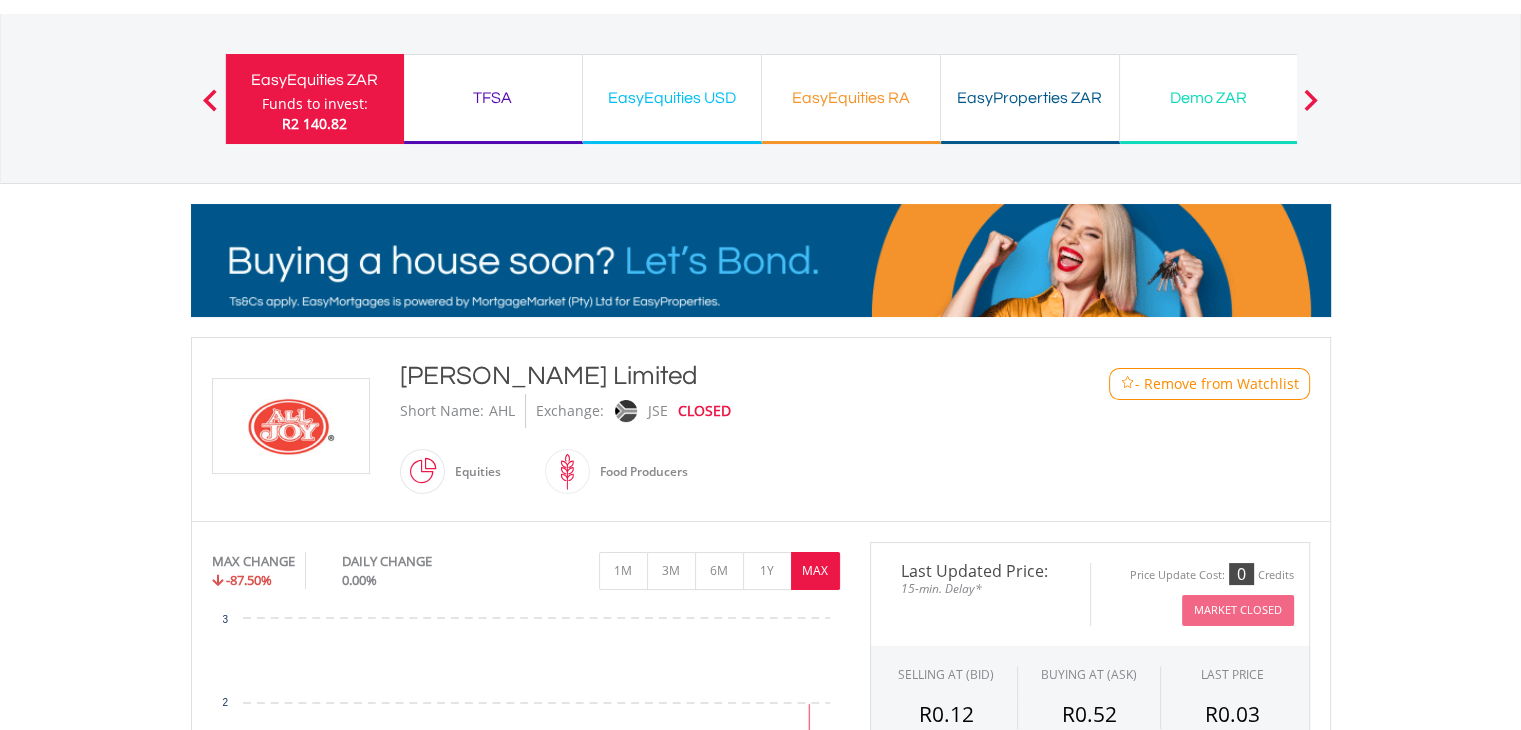 click at bounding box center (210, 100) 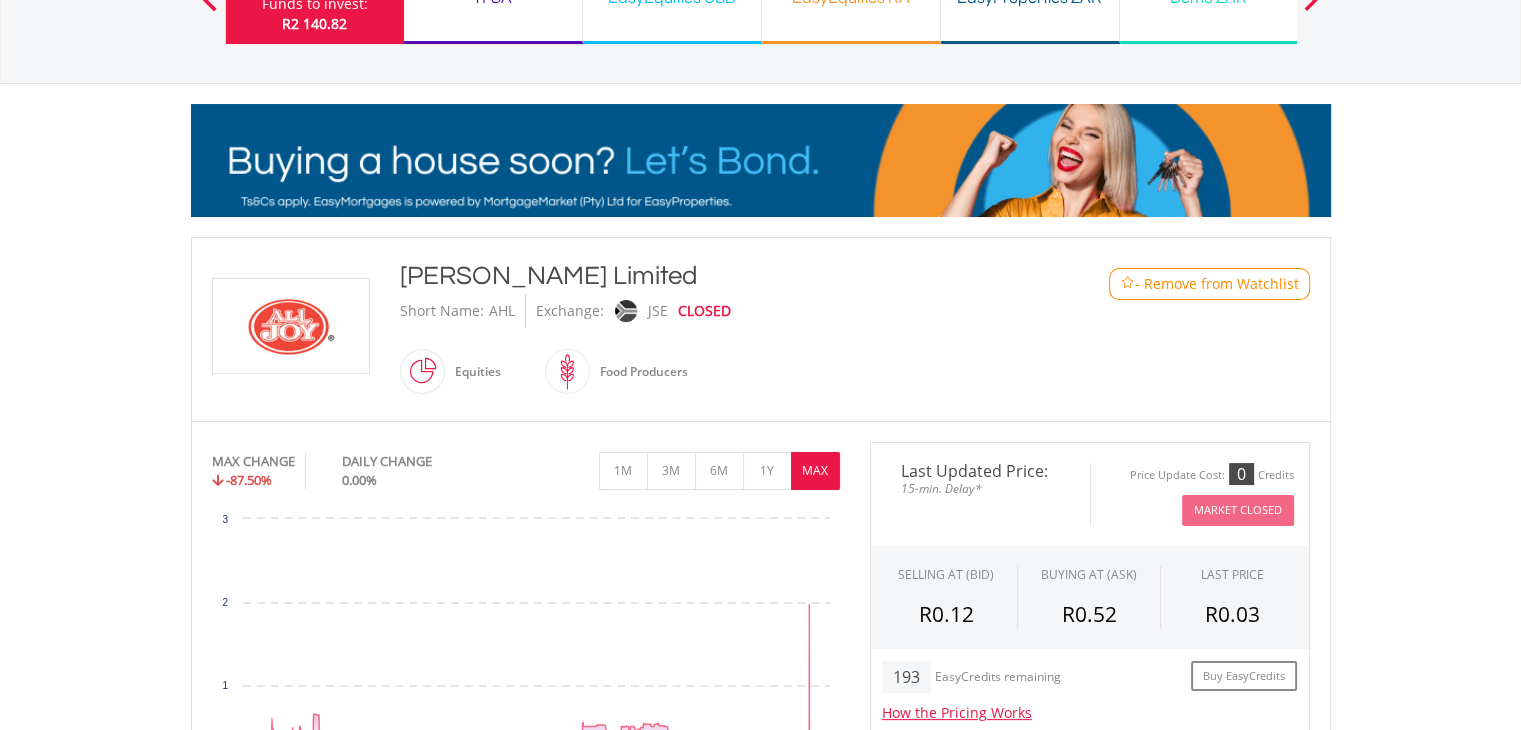 scroll, scrollTop: 300, scrollLeft: 0, axis: vertical 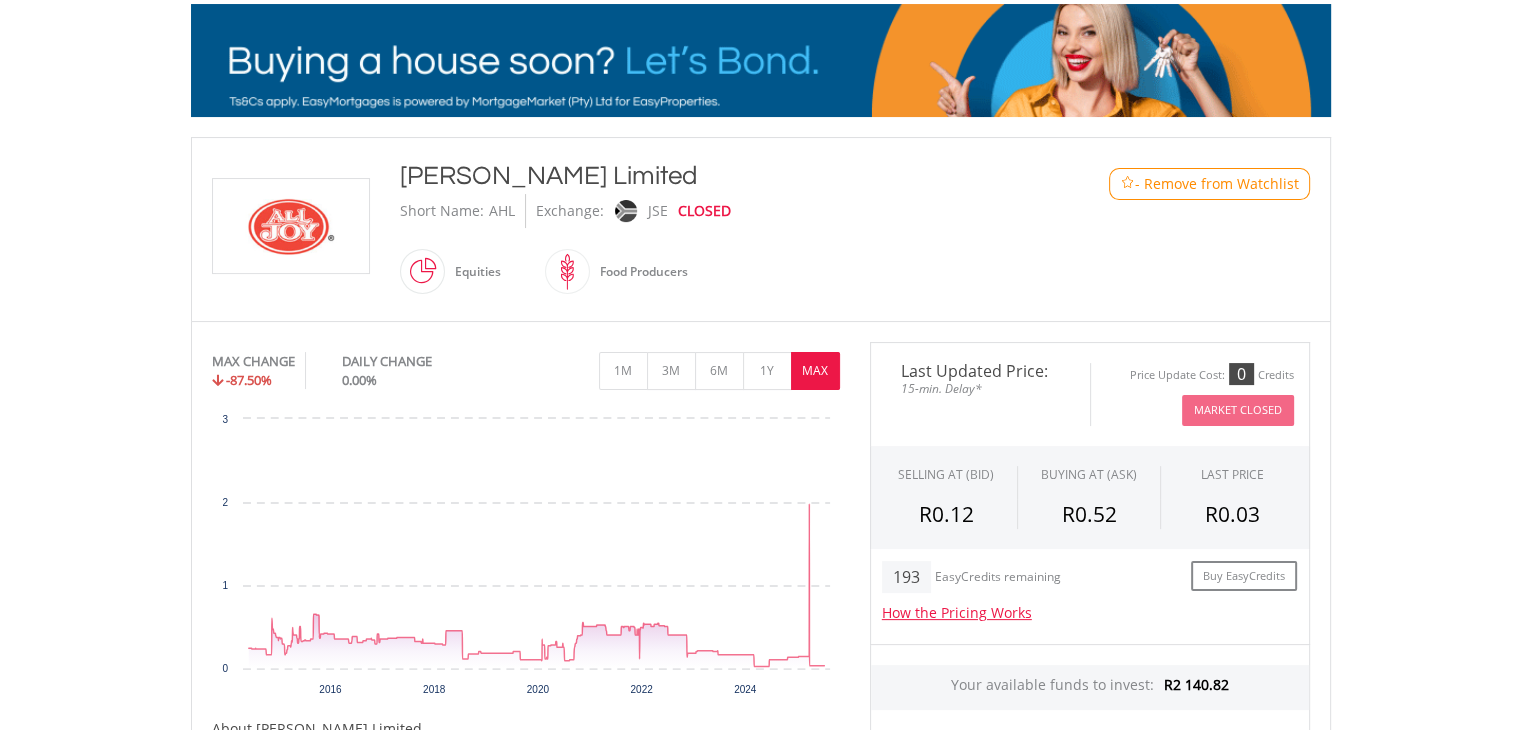 click on "My Investments
Invest Now
New Listings
Sell
My Recurring Investments
Pending Orders
Switch Unit Trusts
Vouchers
Buy a Voucher
Redeem a Voucher" at bounding box center [760, 1000] 